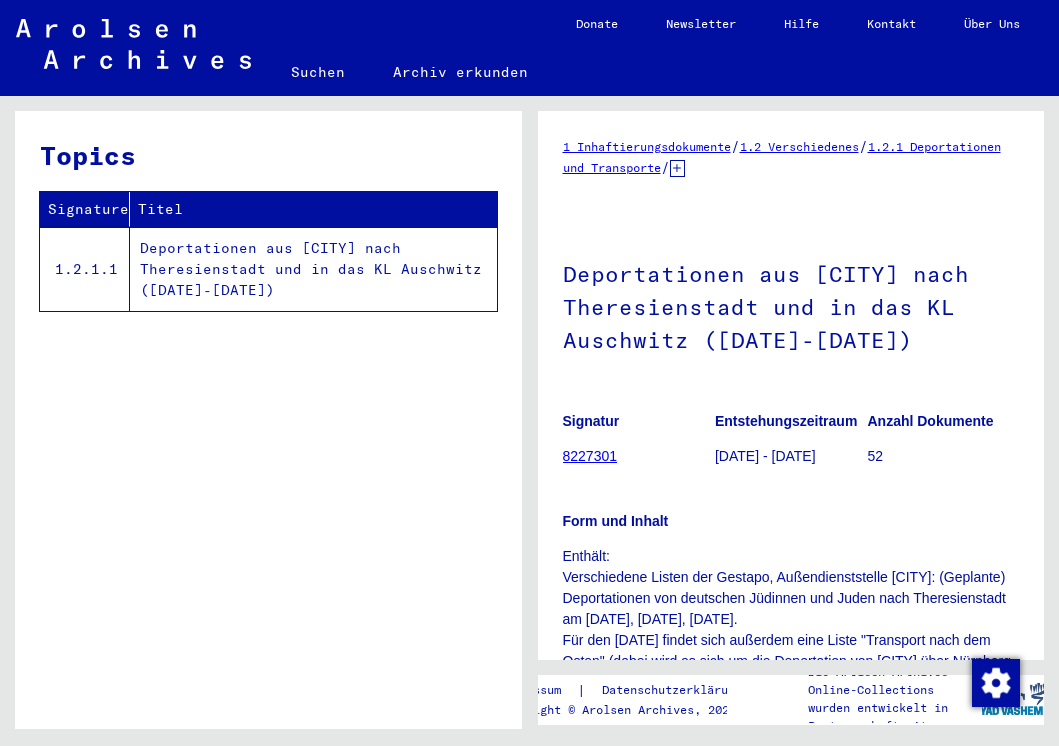 scroll, scrollTop: 0, scrollLeft: 0, axis: both 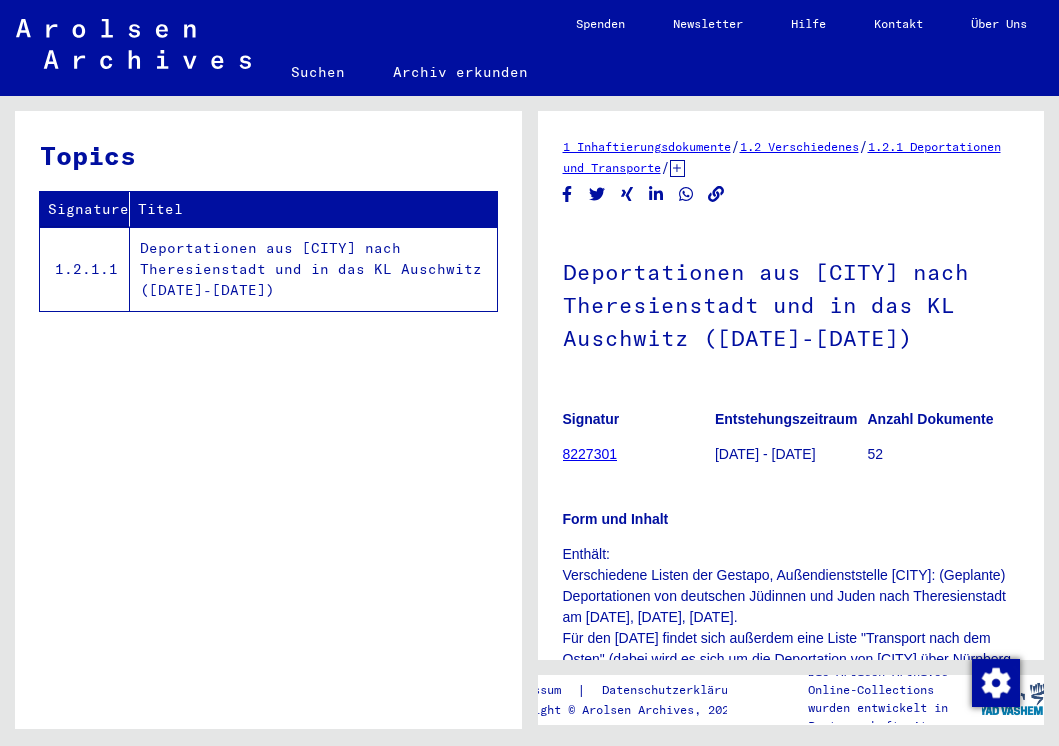 drag, startPoint x: 820, startPoint y: 529, endPoint x: 813, endPoint y: 465, distance: 64.381676 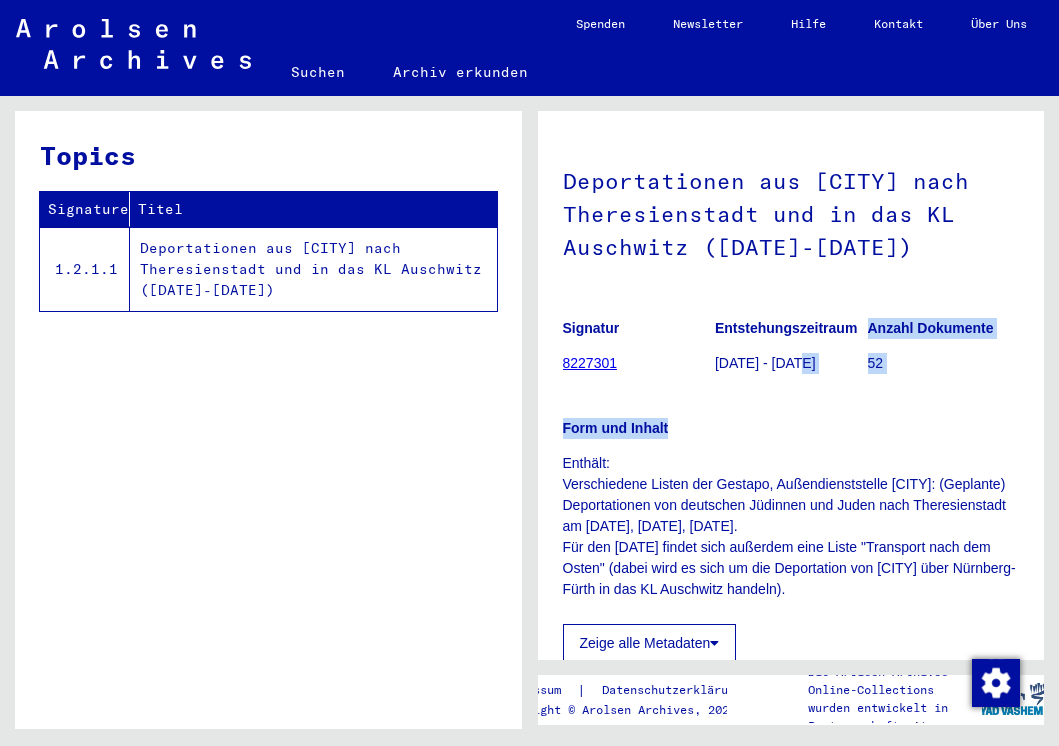 scroll, scrollTop: 0, scrollLeft: 0, axis: both 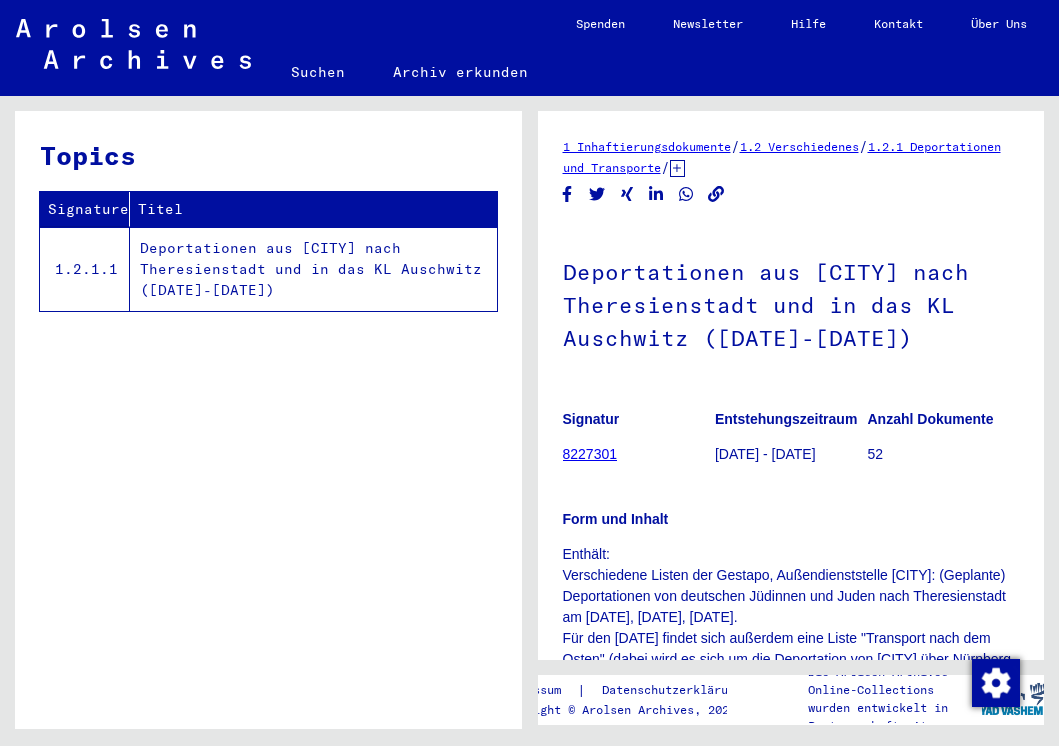 click on "Deportationen aus [CITY] nach Theresienstadt und in das KL Auschwitz      ([DATE]-[DATE])" 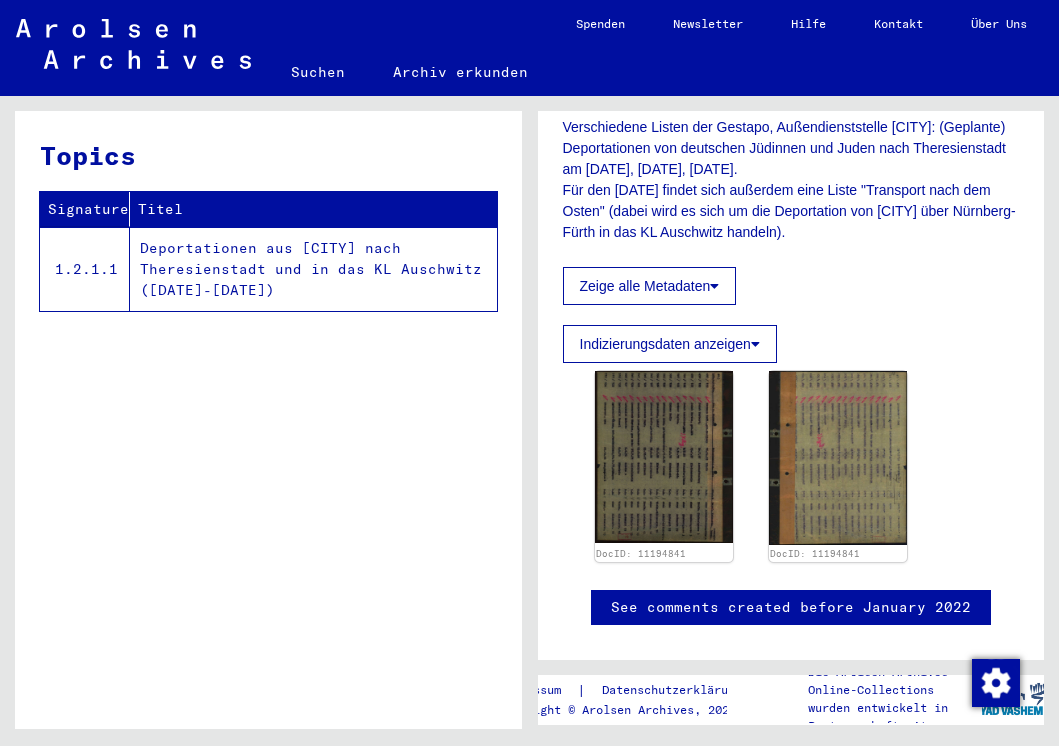 scroll, scrollTop: 452, scrollLeft: 0, axis: vertical 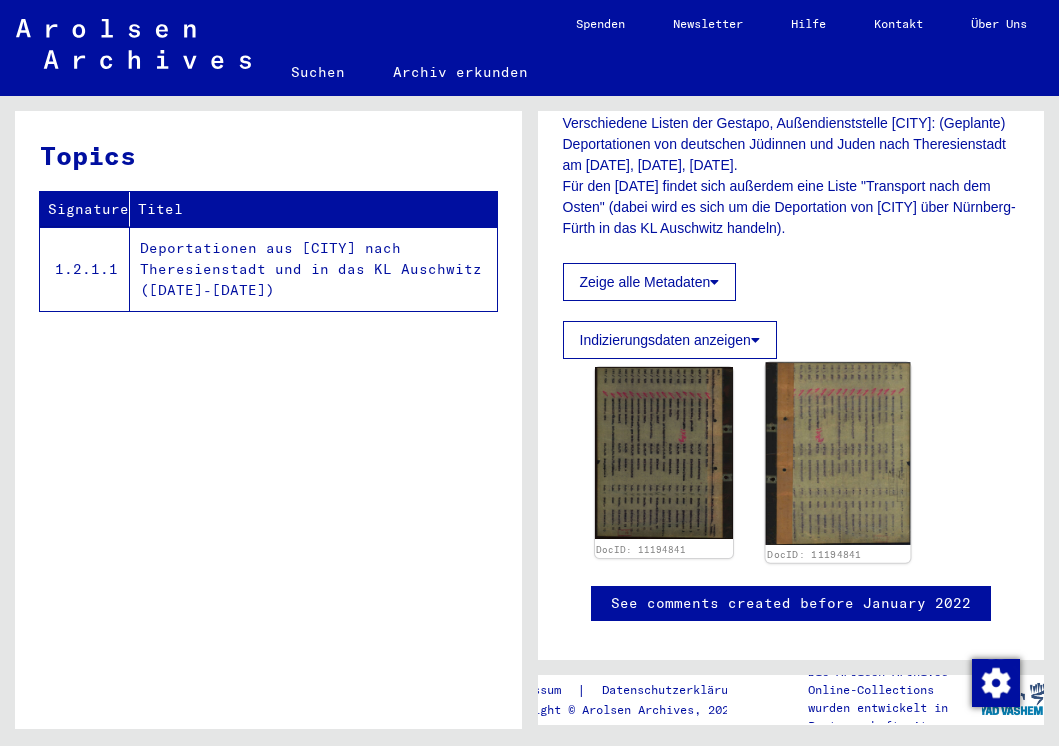 click 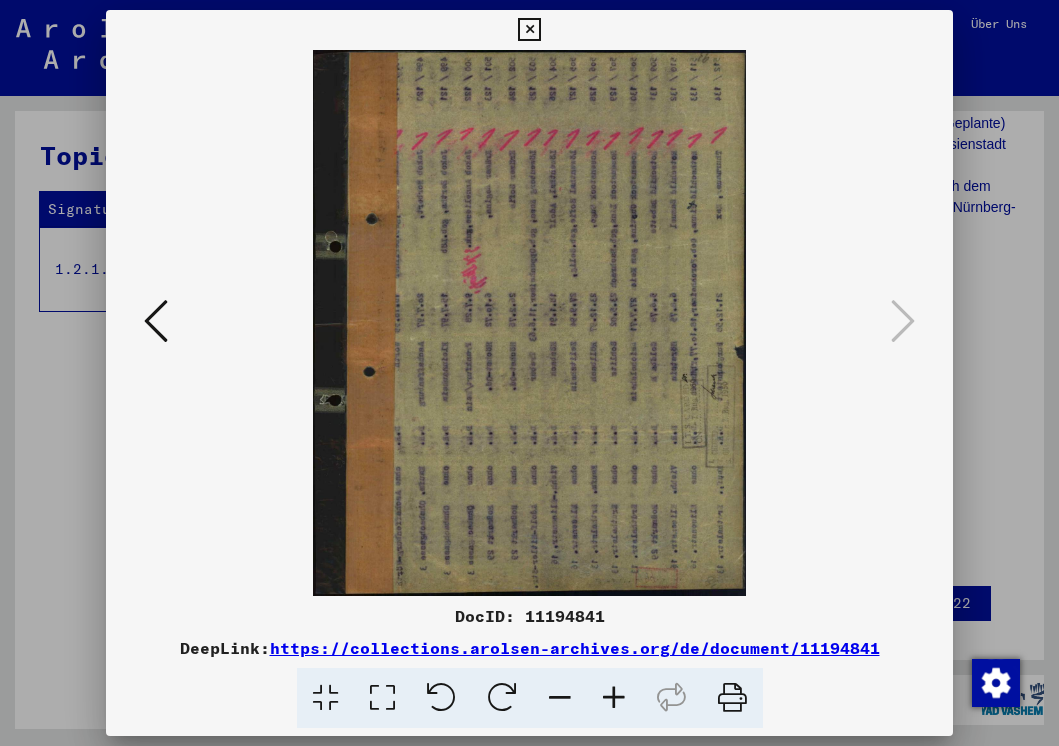 click at bounding box center [502, 698] 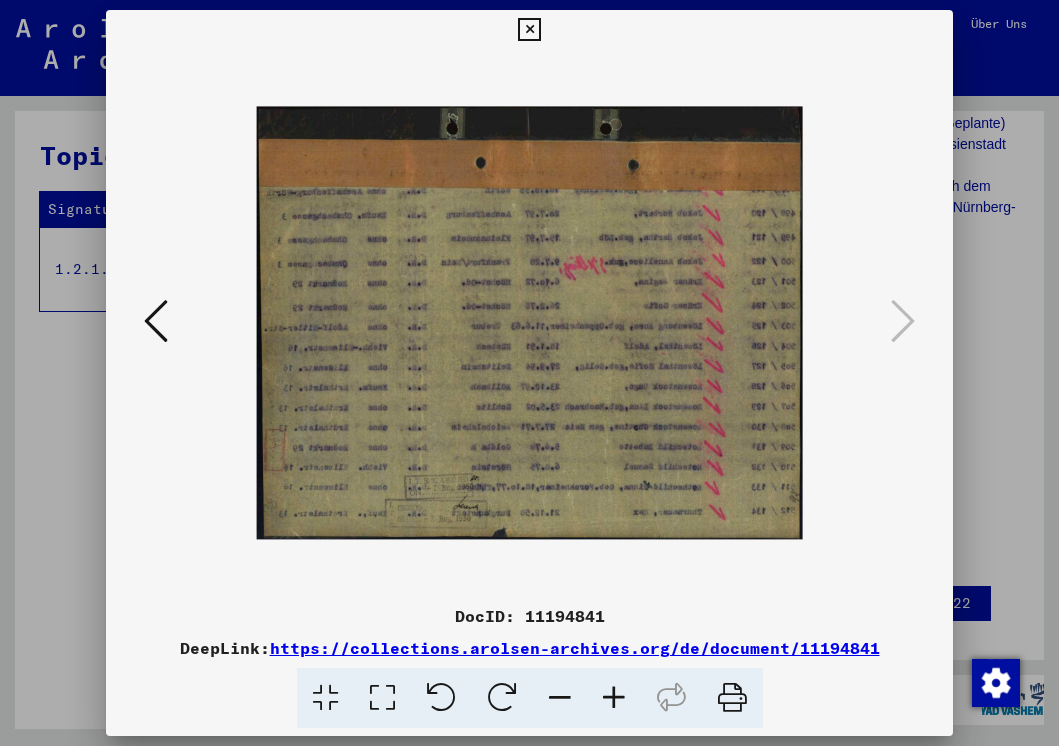 click at bounding box center [502, 698] 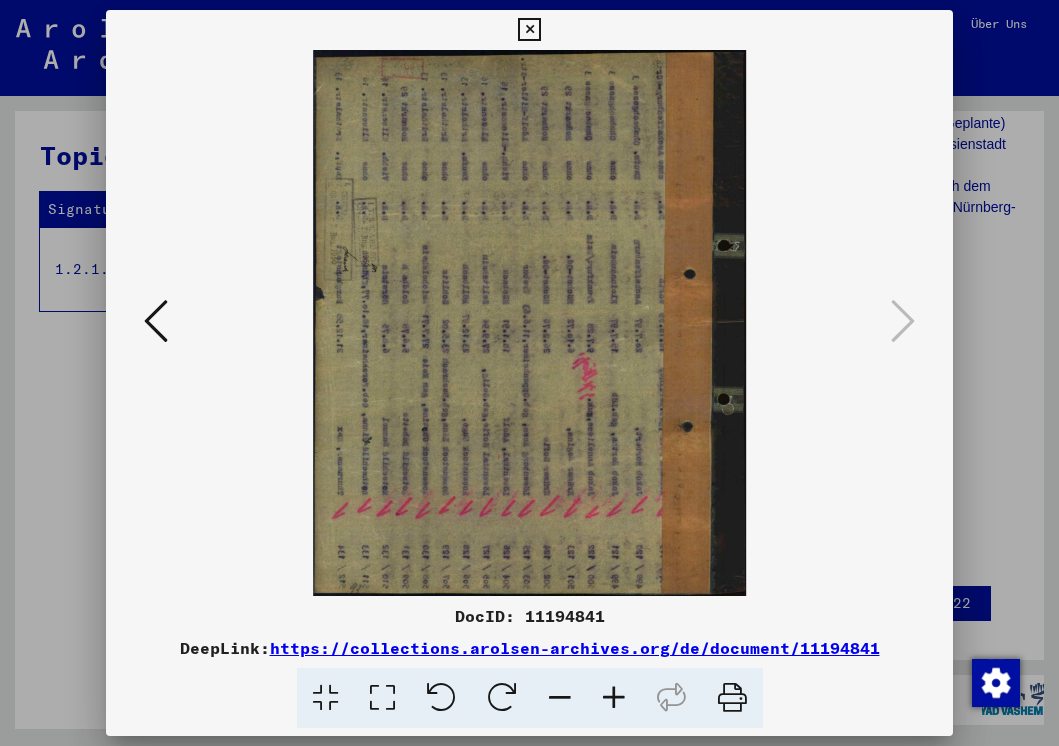 click at bounding box center (502, 698) 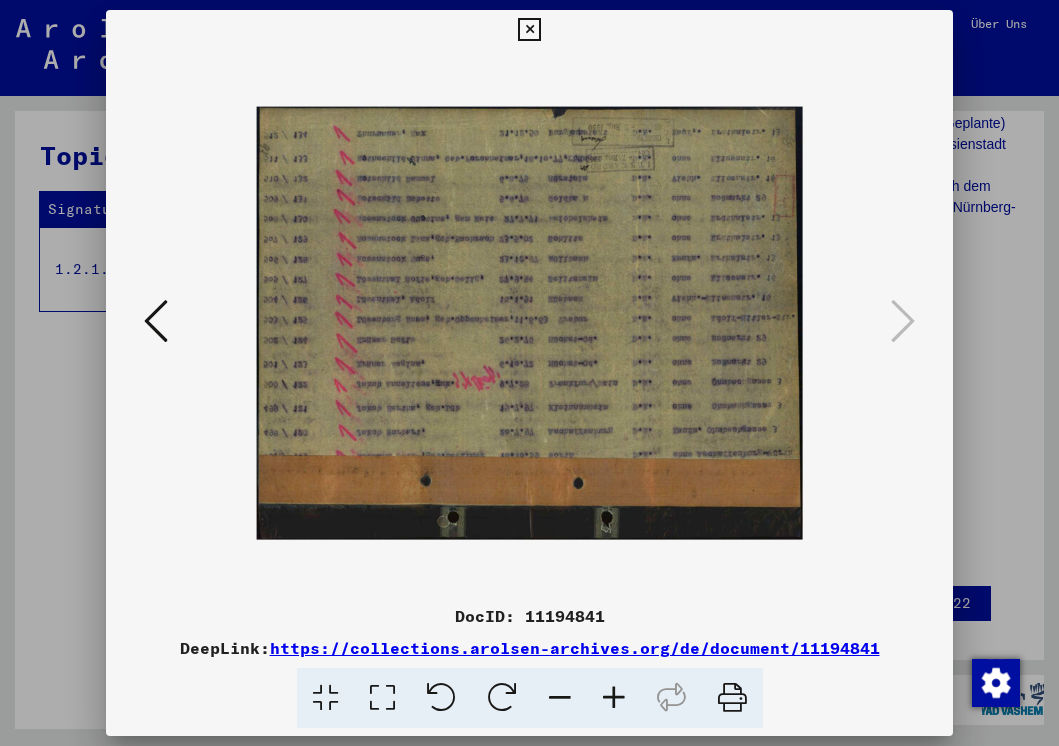 click at bounding box center [530, 322] 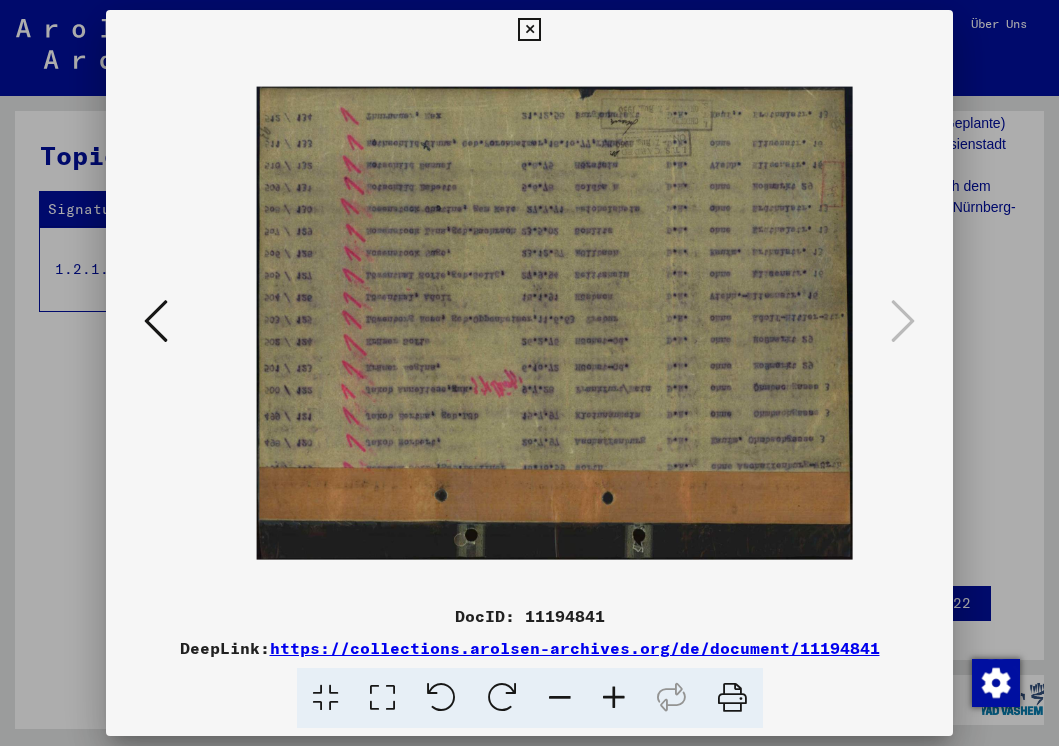 click at bounding box center [614, 698] 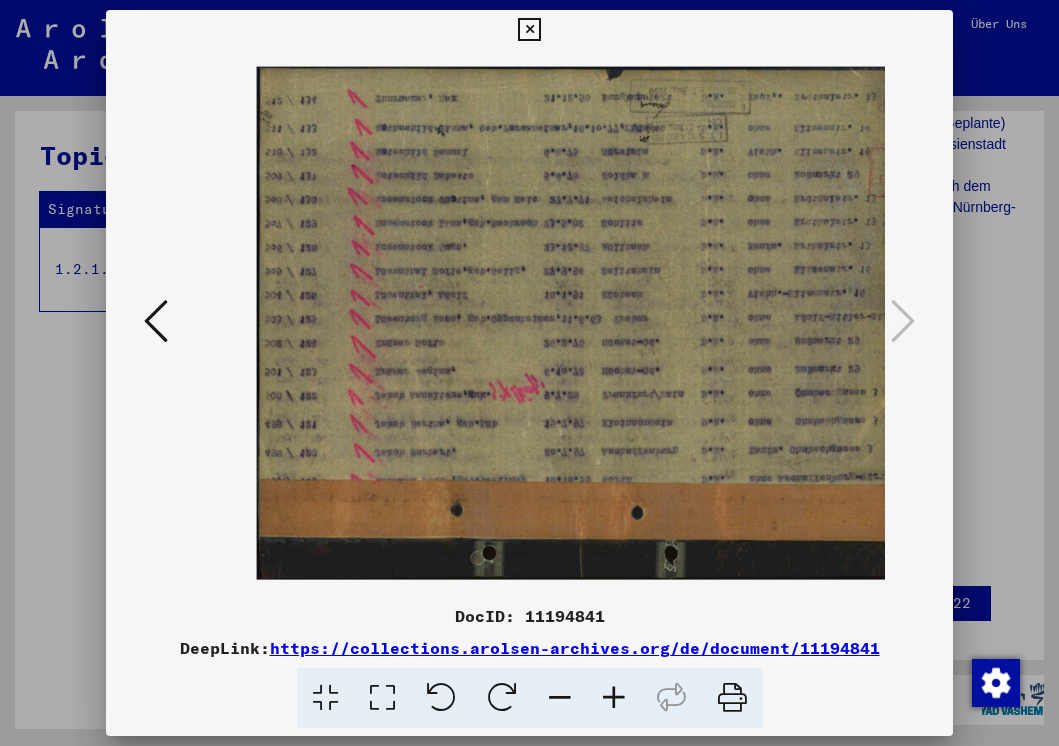 click at bounding box center [614, 698] 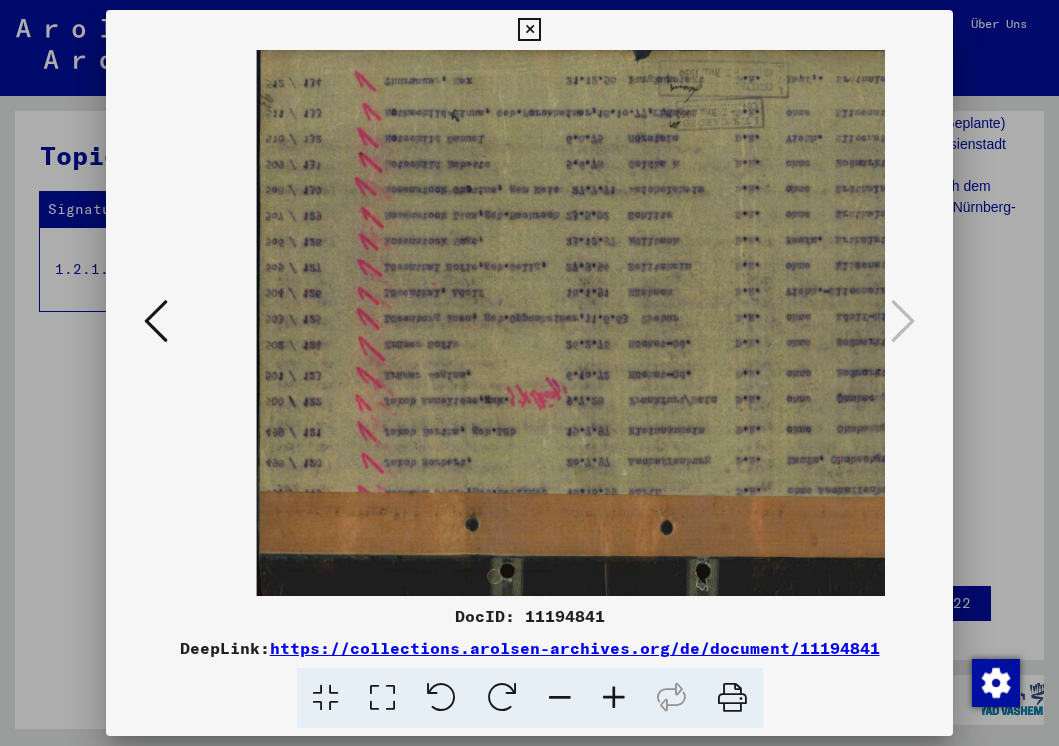 click at bounding box center [614, 698] 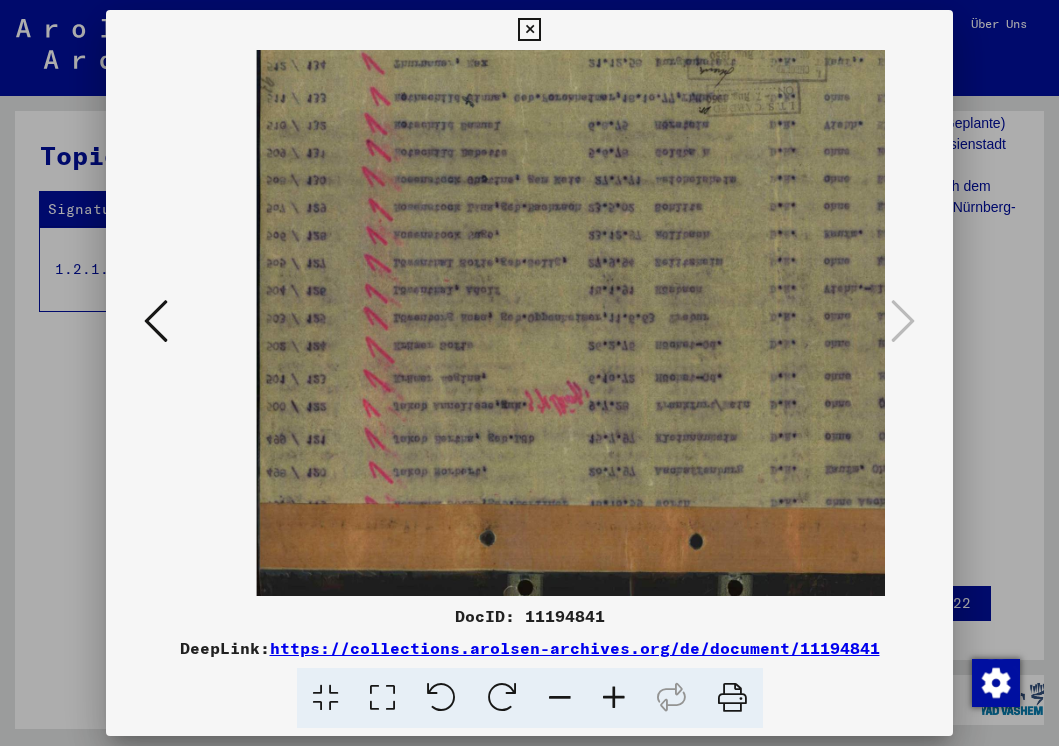 click at bounding box center [614, 698] 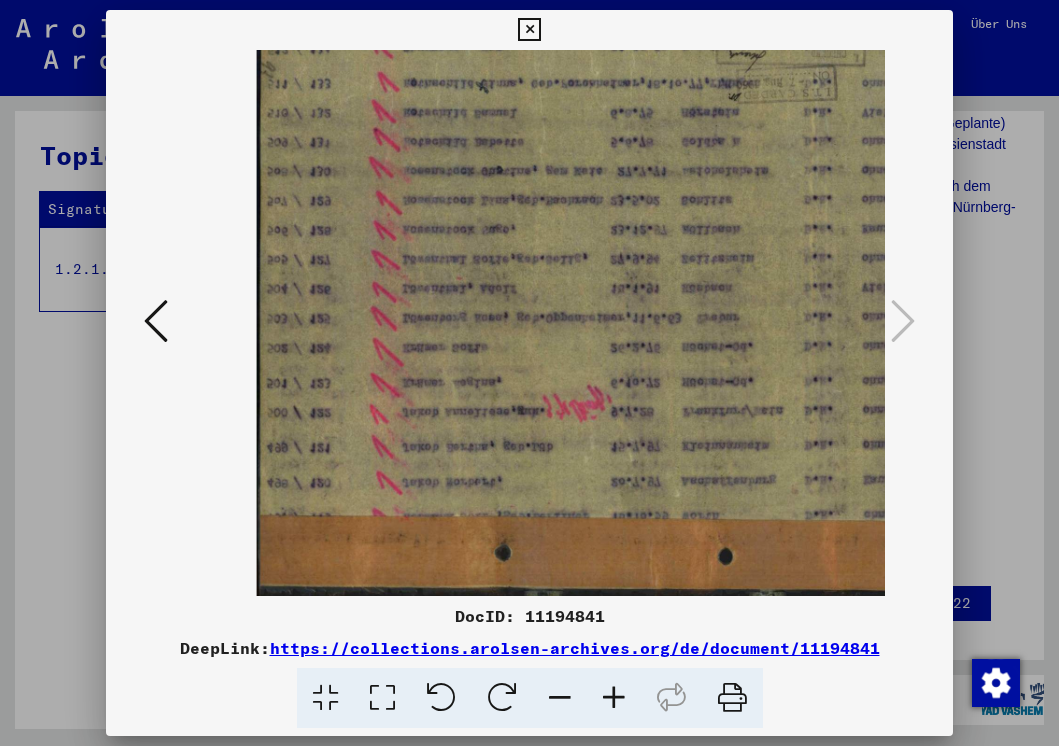click at bounding box center (614, 698) 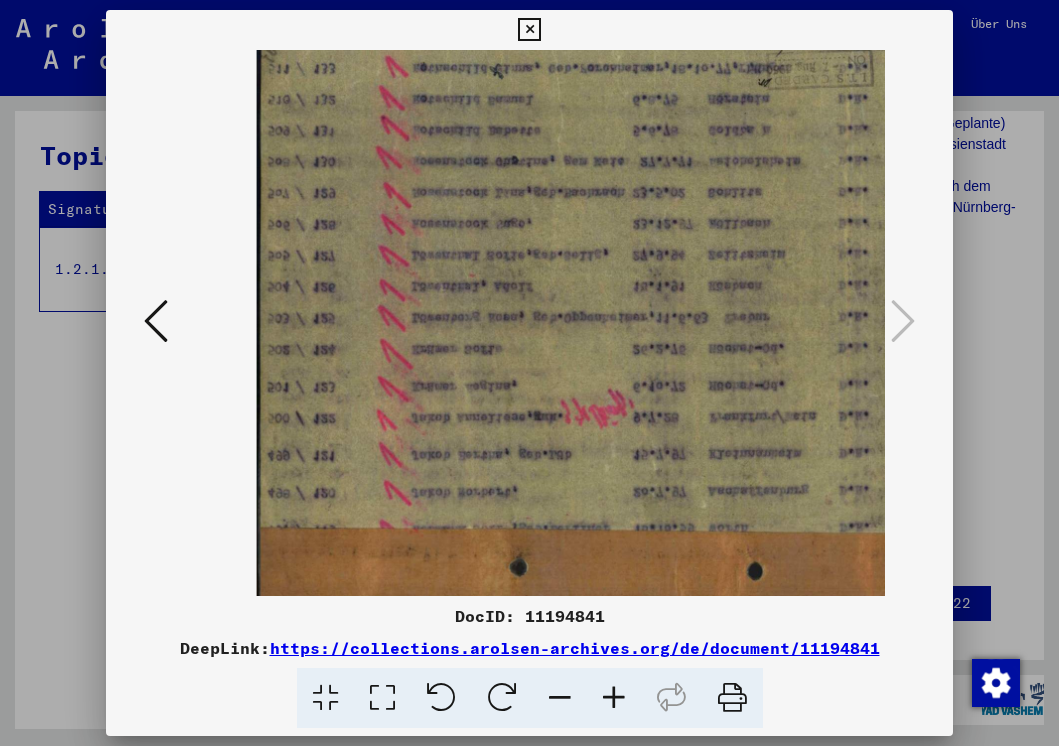click at bounding box center [614, 698] 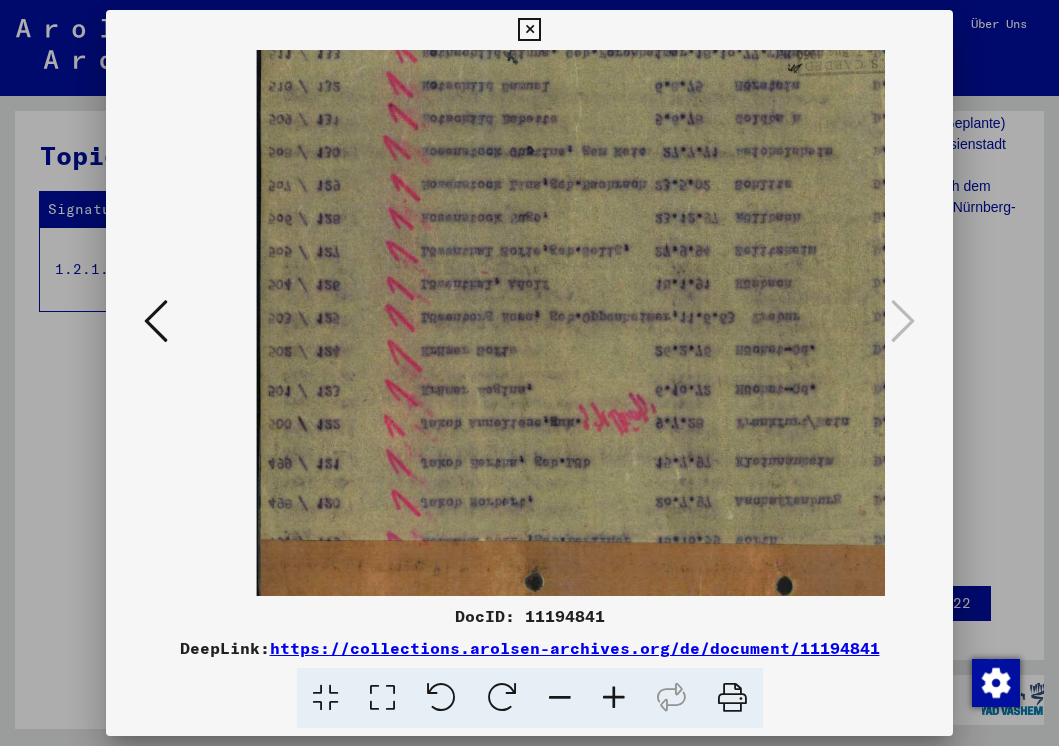 click at bounding box center [614, 698] 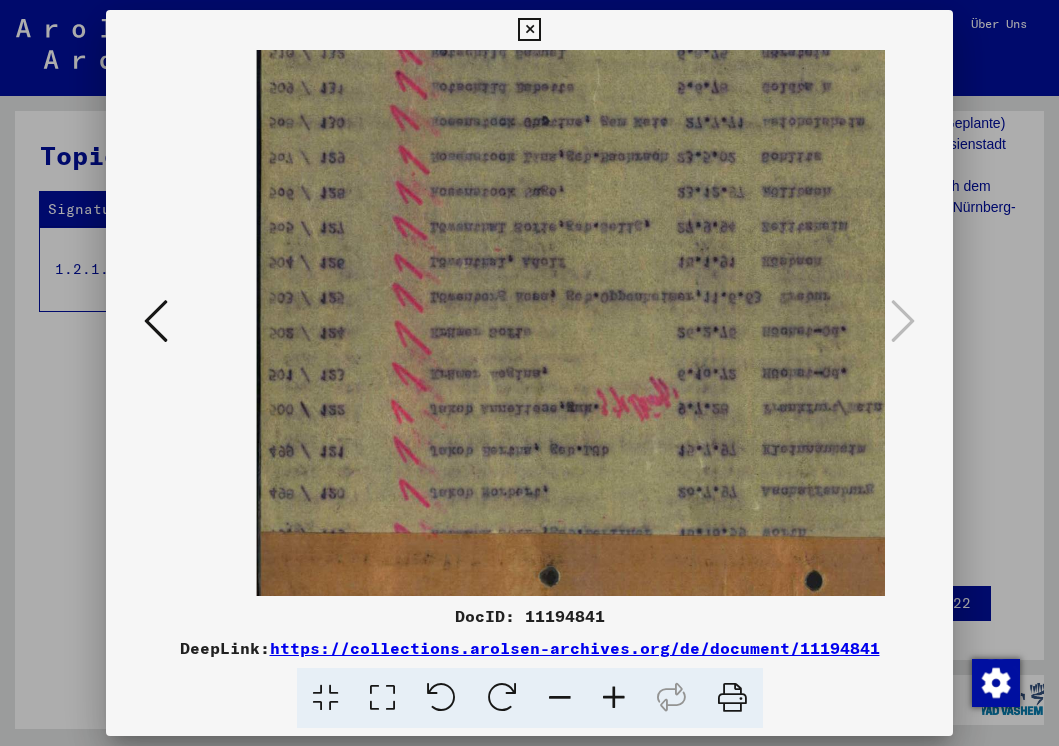 click at bounding box center (614, 698) 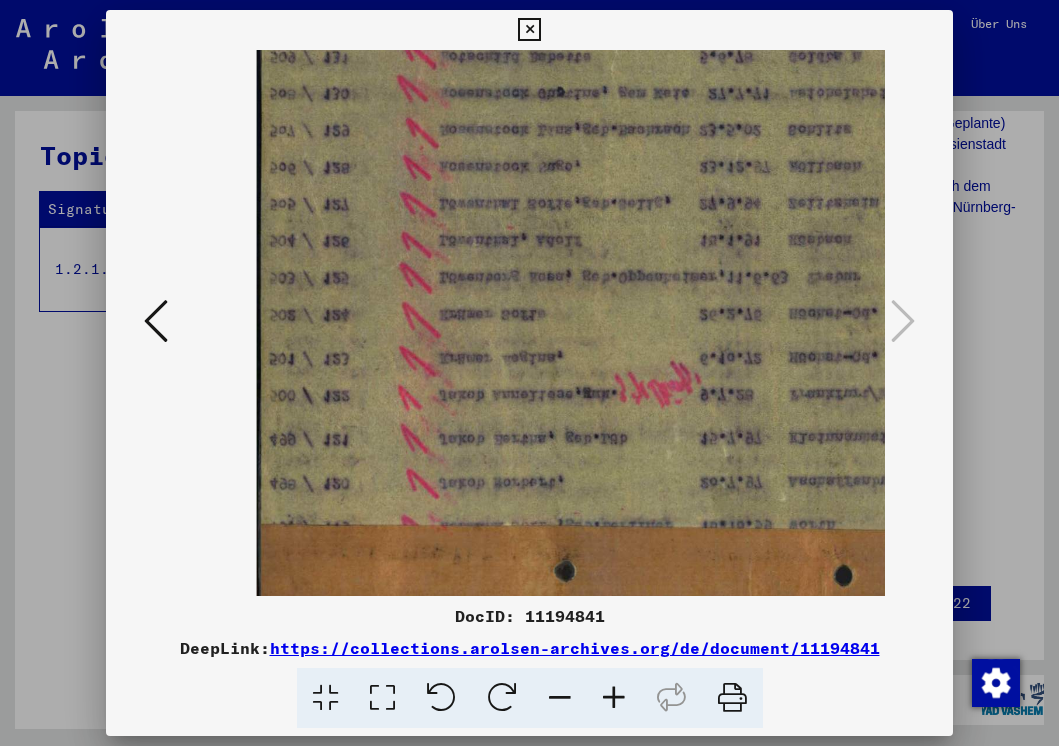 click at bounding box center [614, 698] 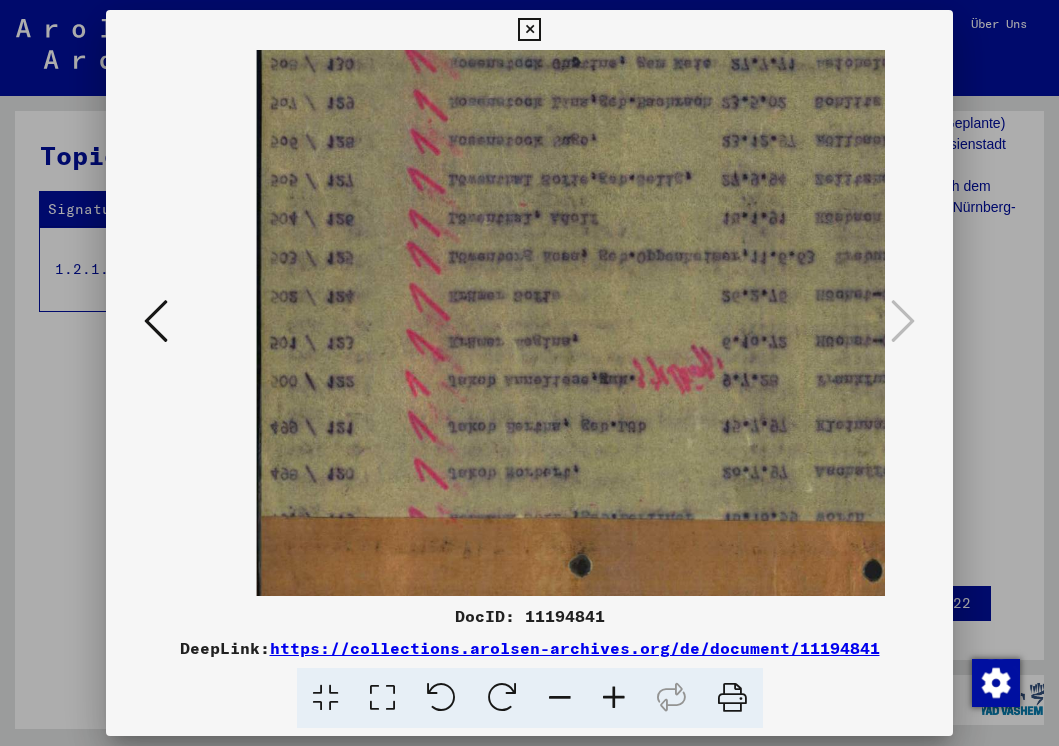 click at bounding box center [614, 698] 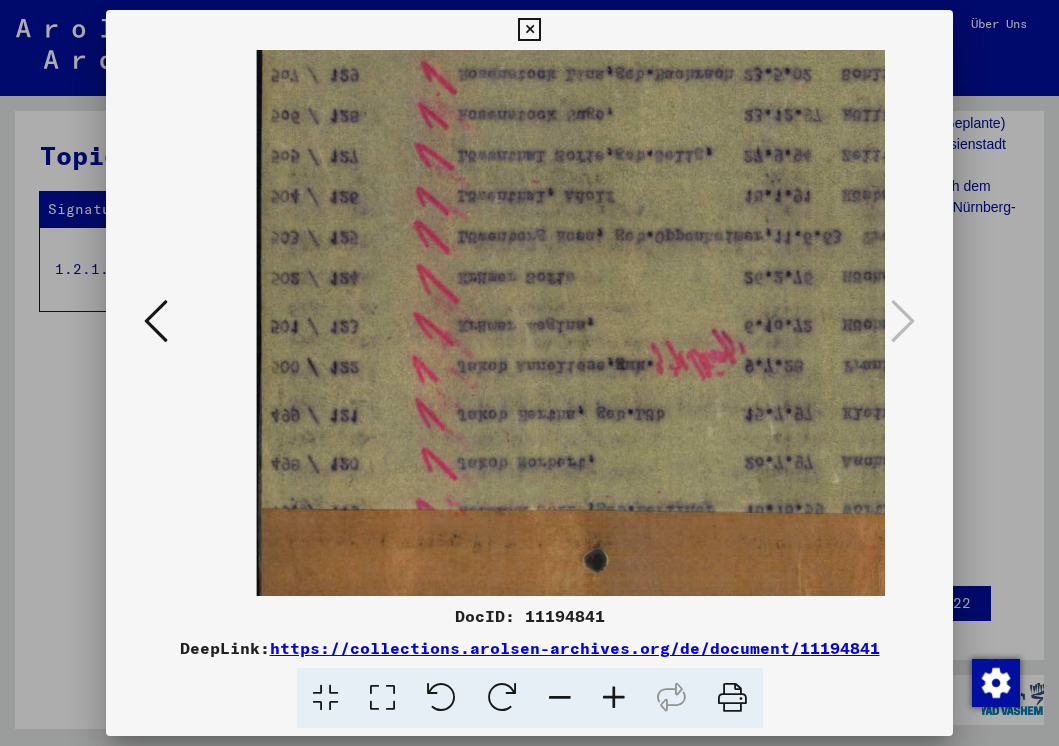 click at bounding box center (614, 698) 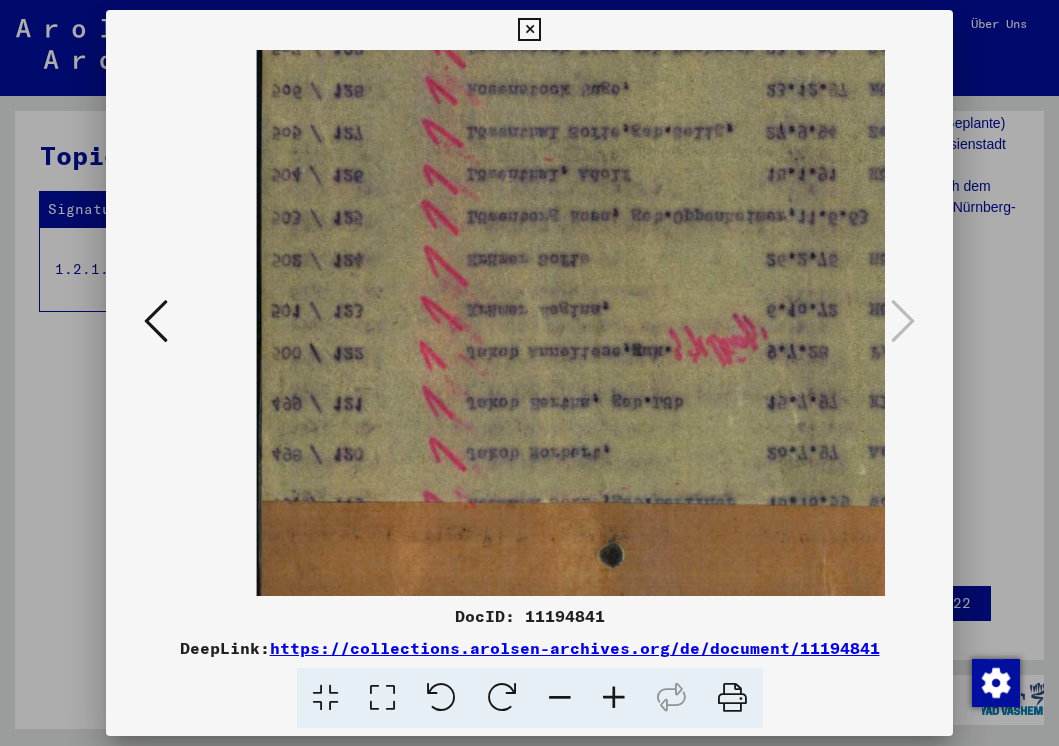 click at bounding box center (441, 698) 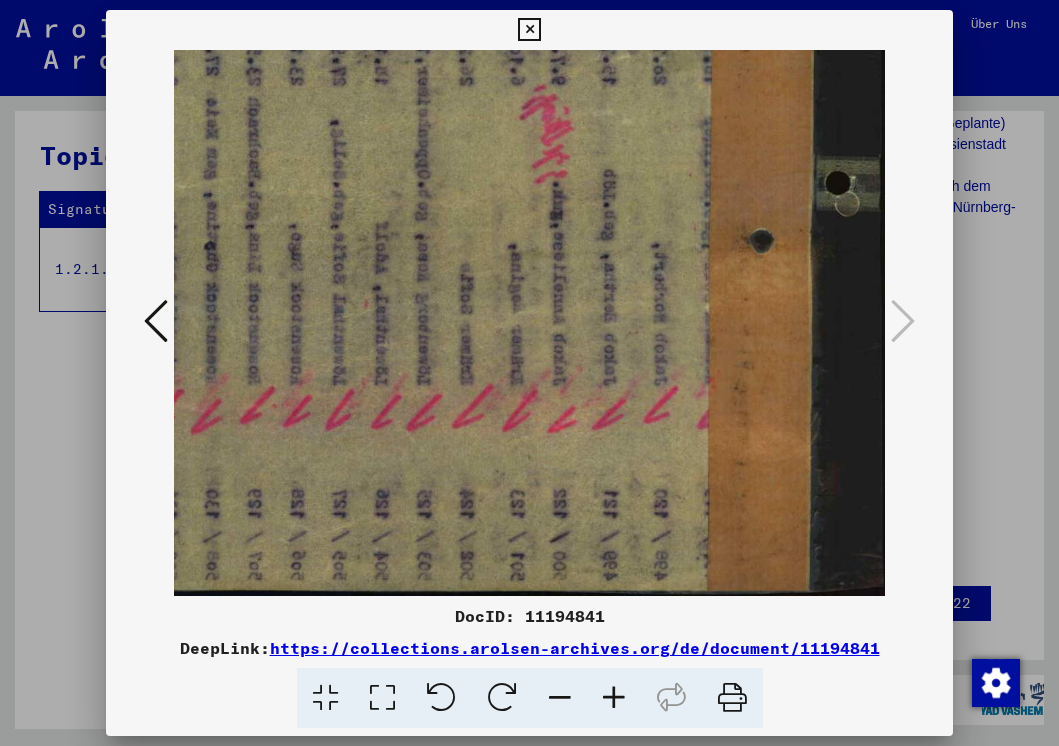 click at bounding box center (441, 698) 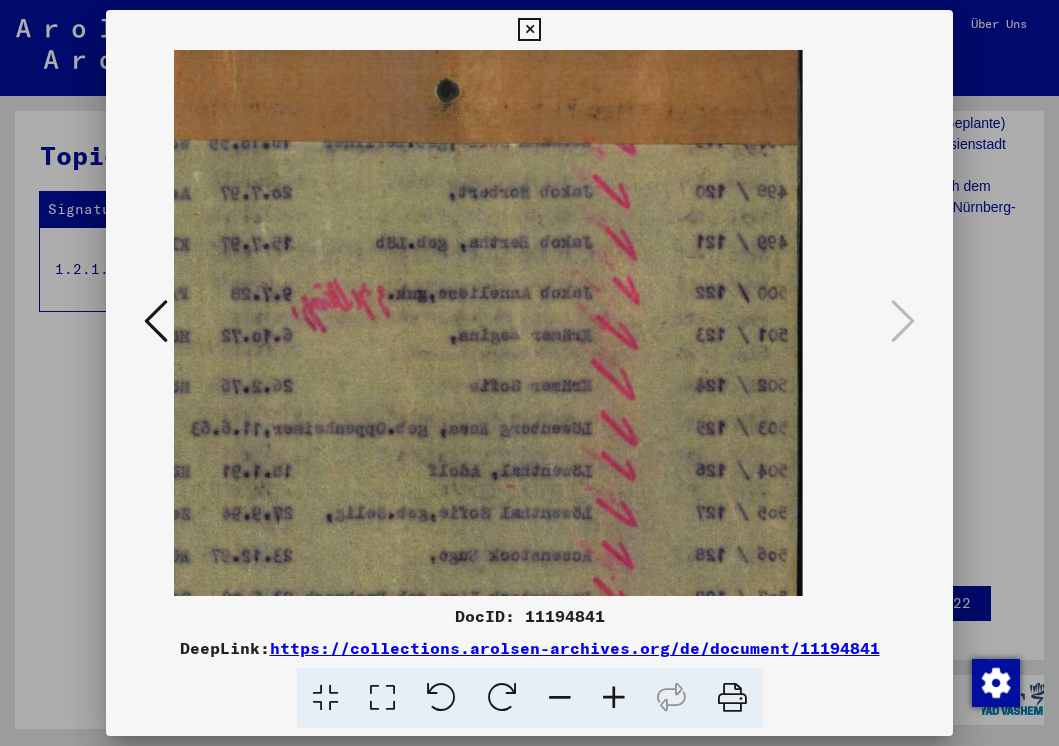 click at bounding box center [156, 321] 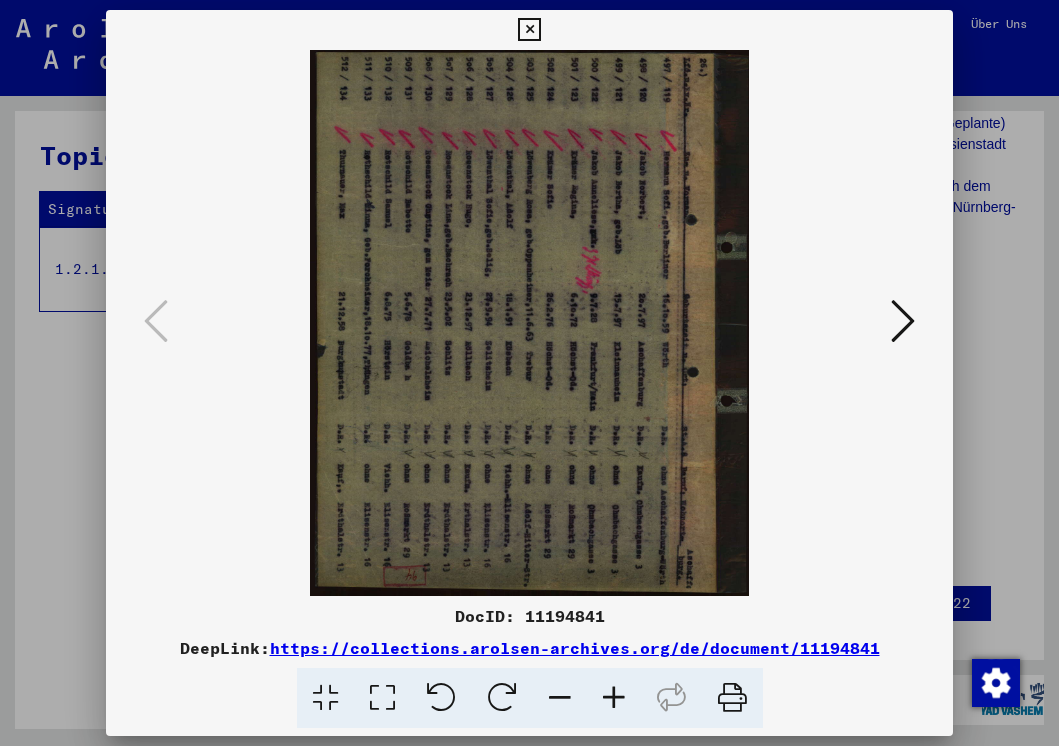 click at bounding box center (502, 698) 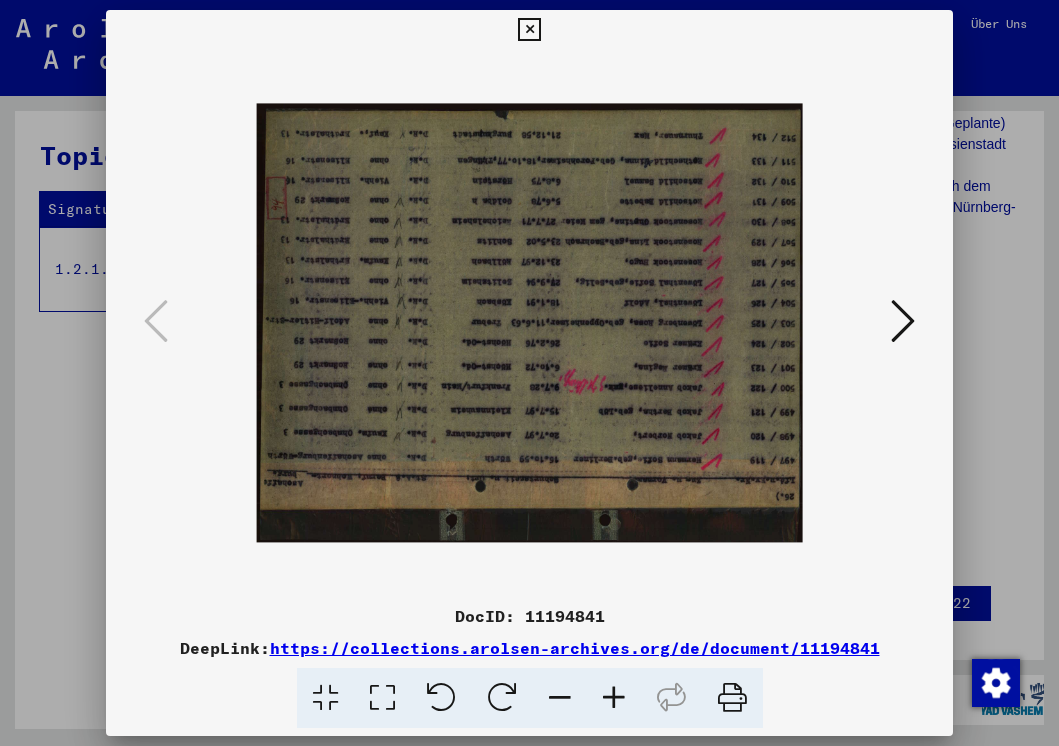 click at bounding box center [502, 698] 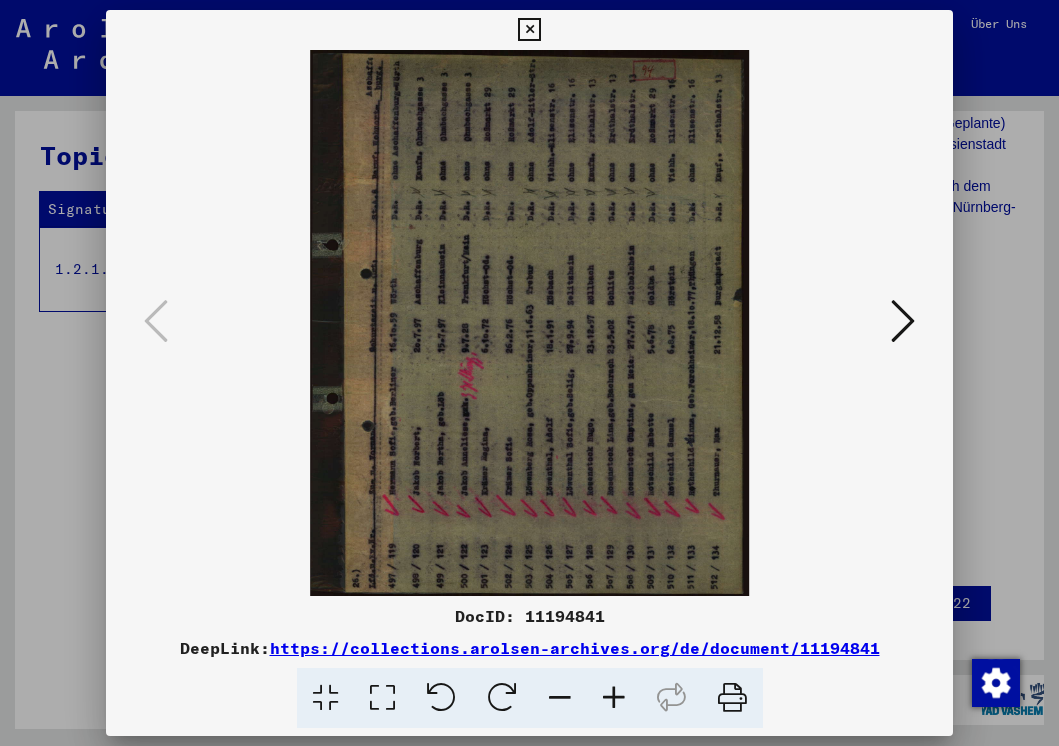 click at bounding box center (502, 698) 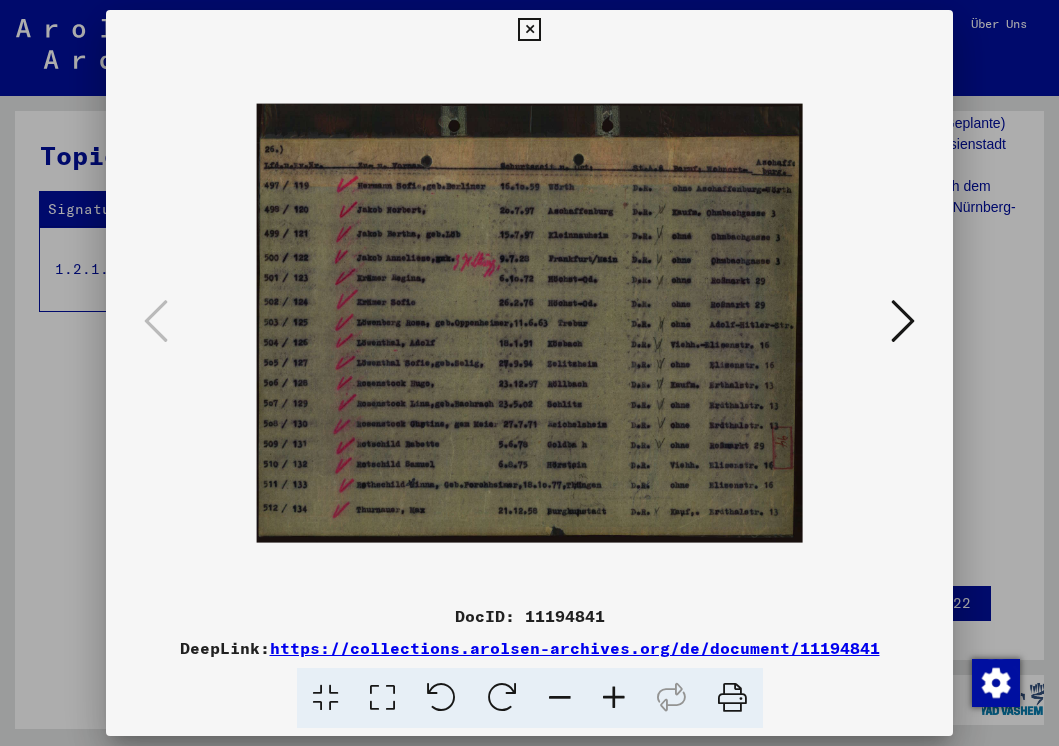 click at bounding box center (614, 698) 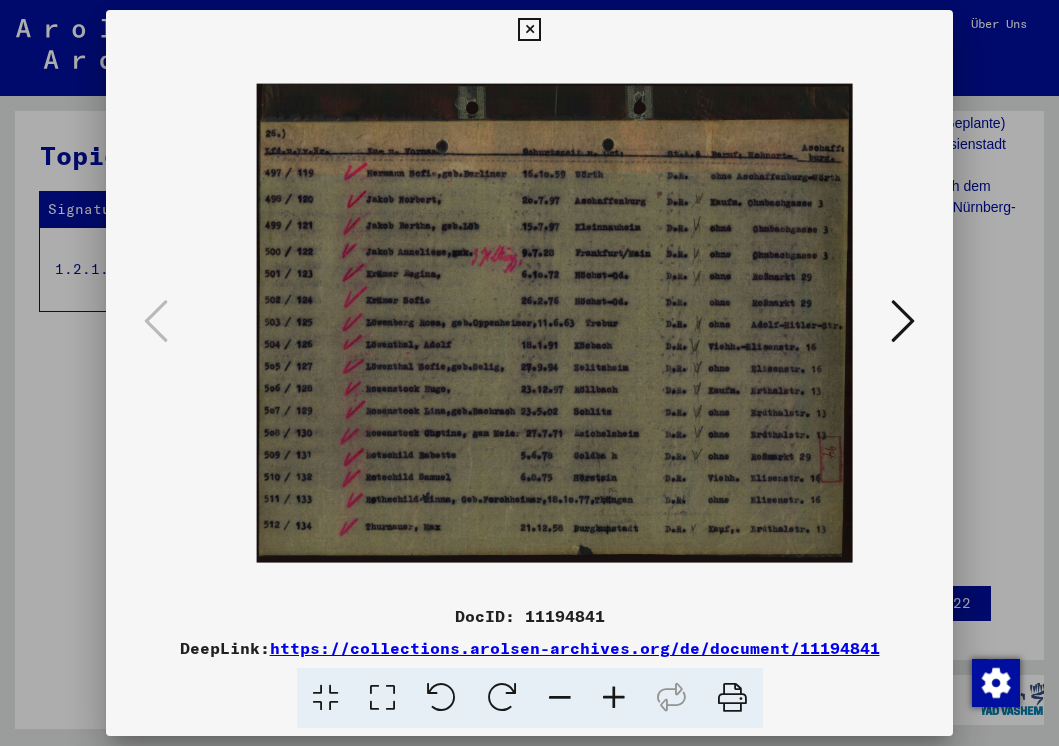 click at bounding box center (614, 698) 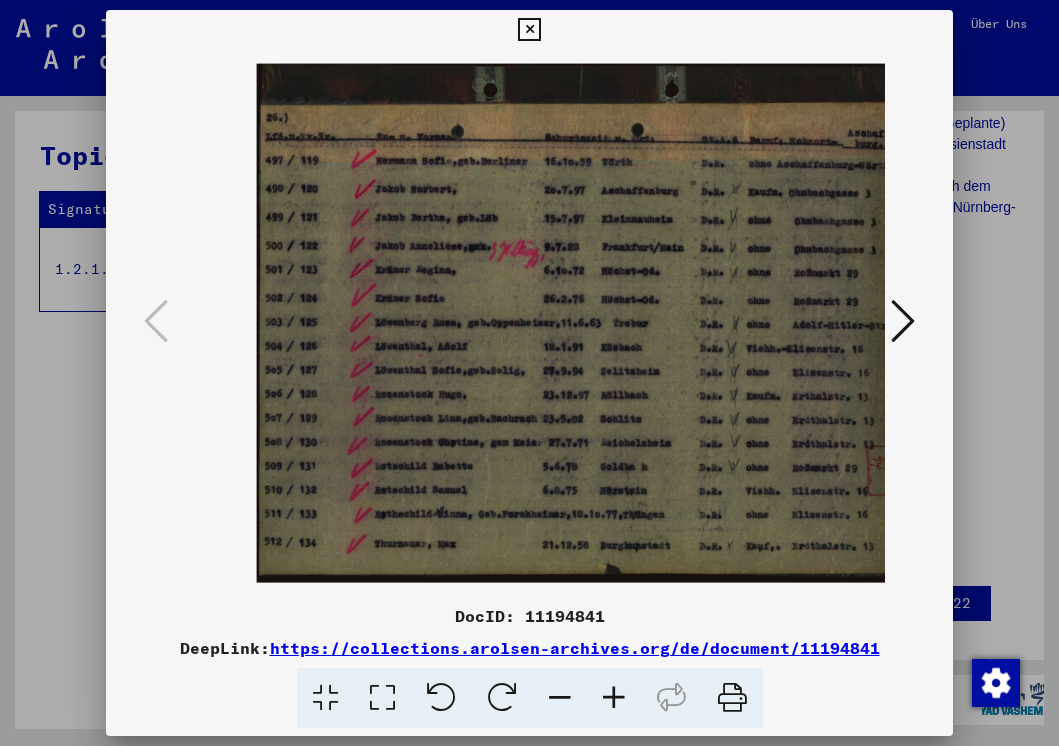 click at bounding box center [614, 698] 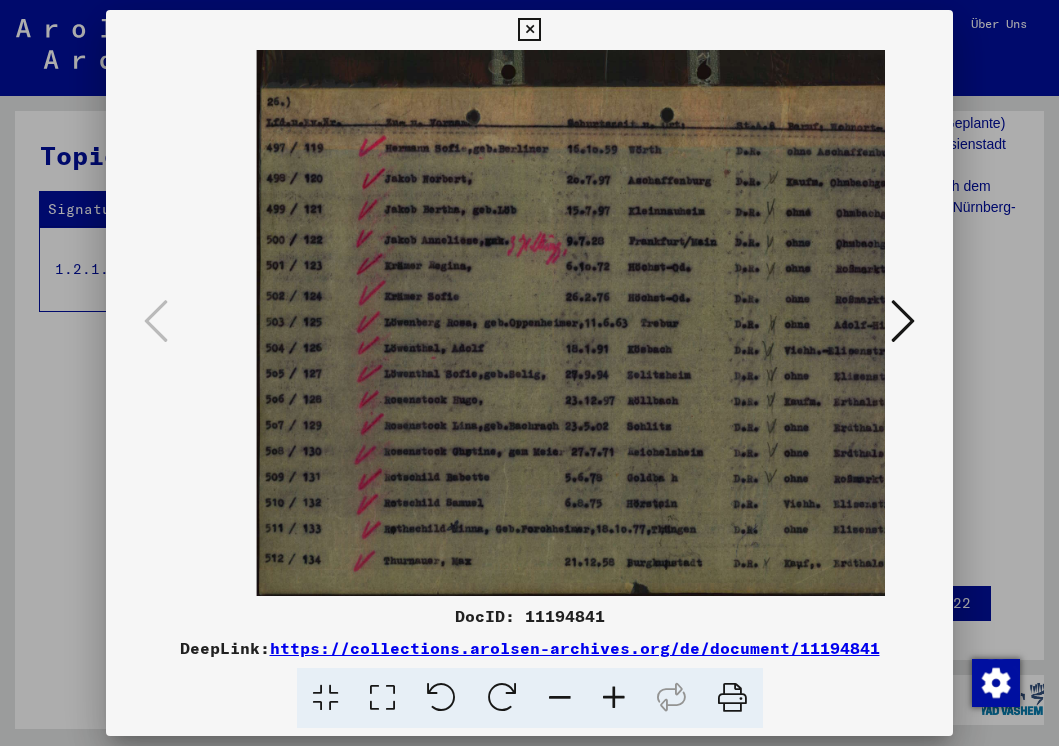click at bounding box center (614, 698) 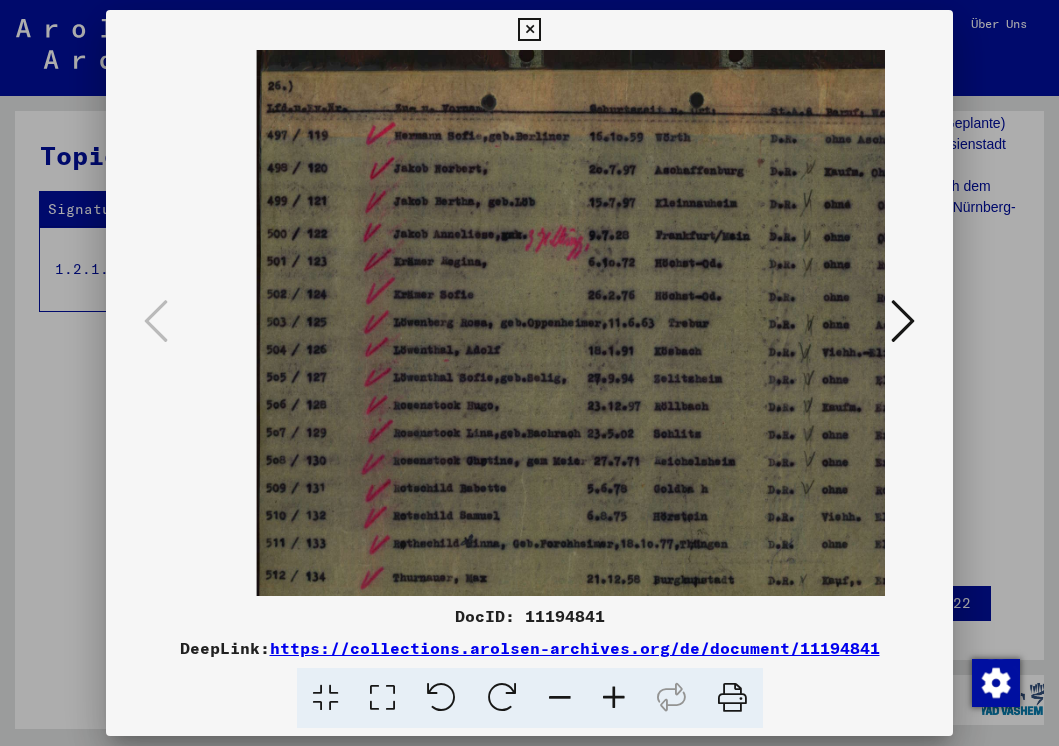 click at bounding box center (614, 698) 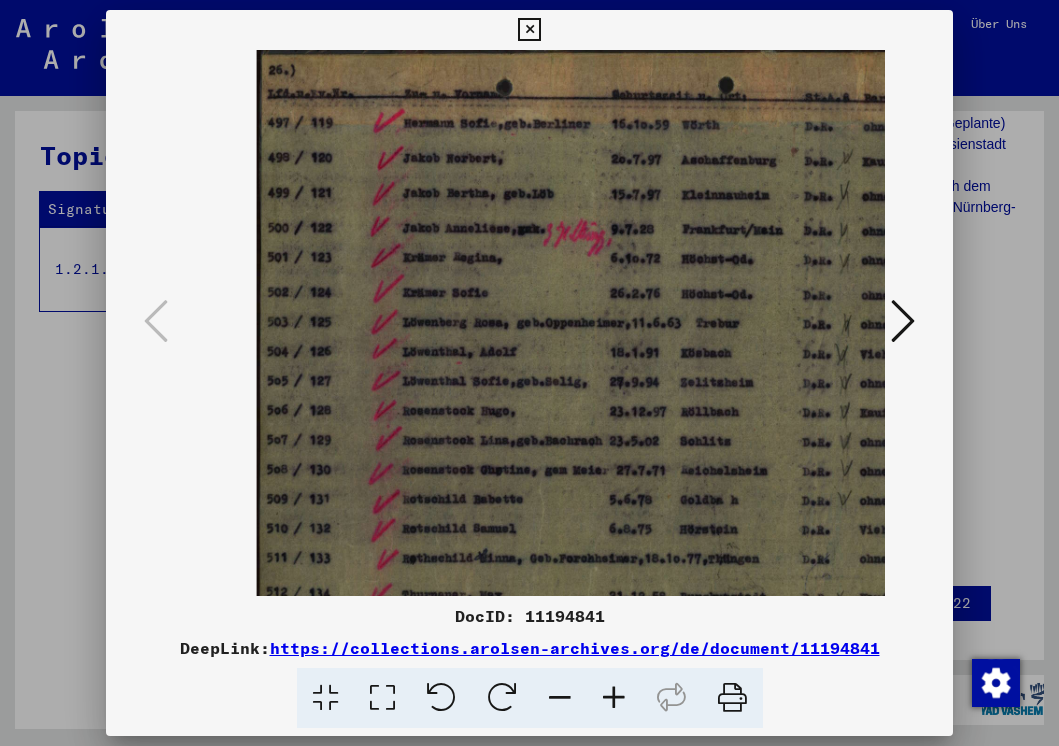 click at bounding box center [614, 698] 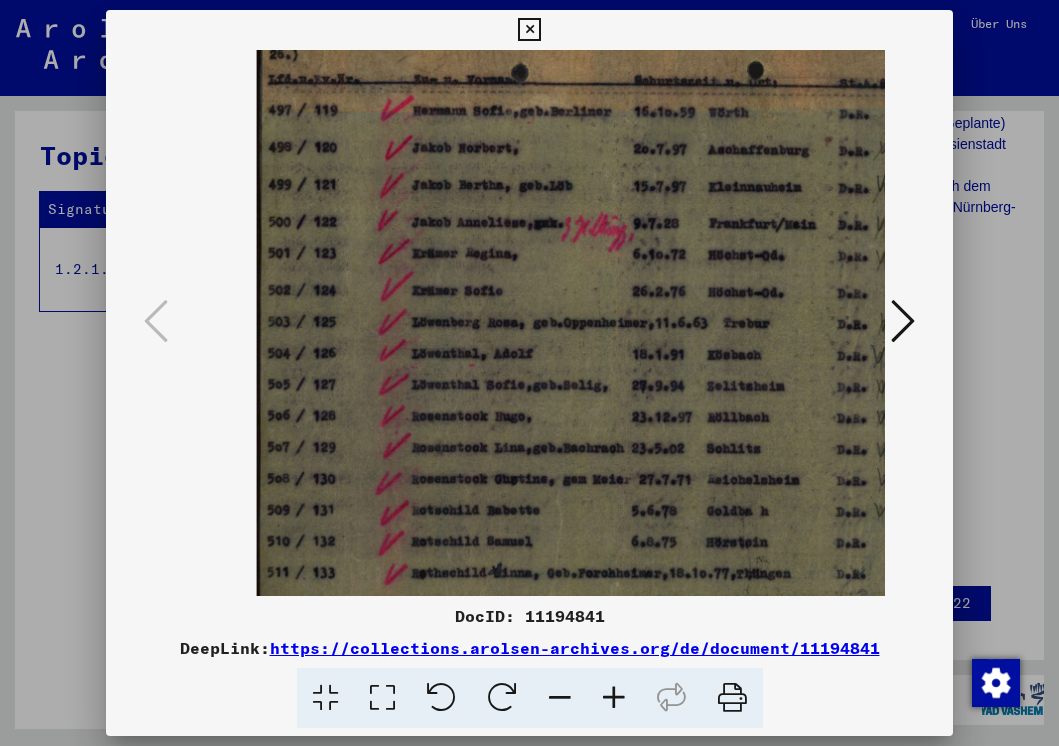 click at bounding box center [614, 698] 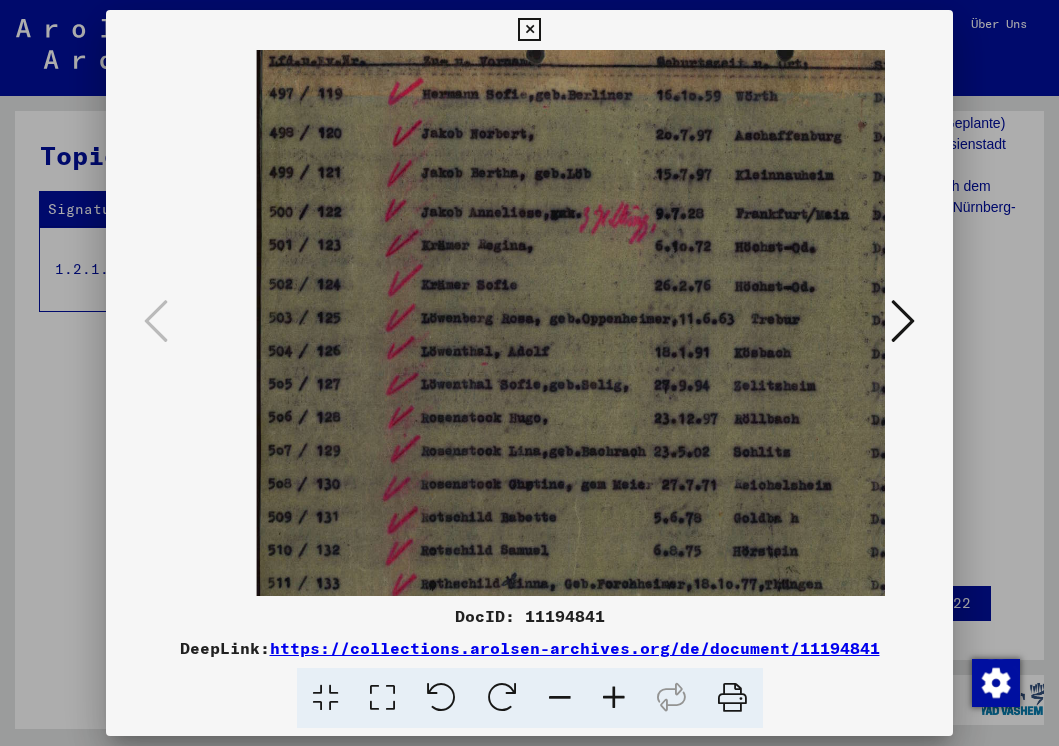 click at bounding box center (614, 698) 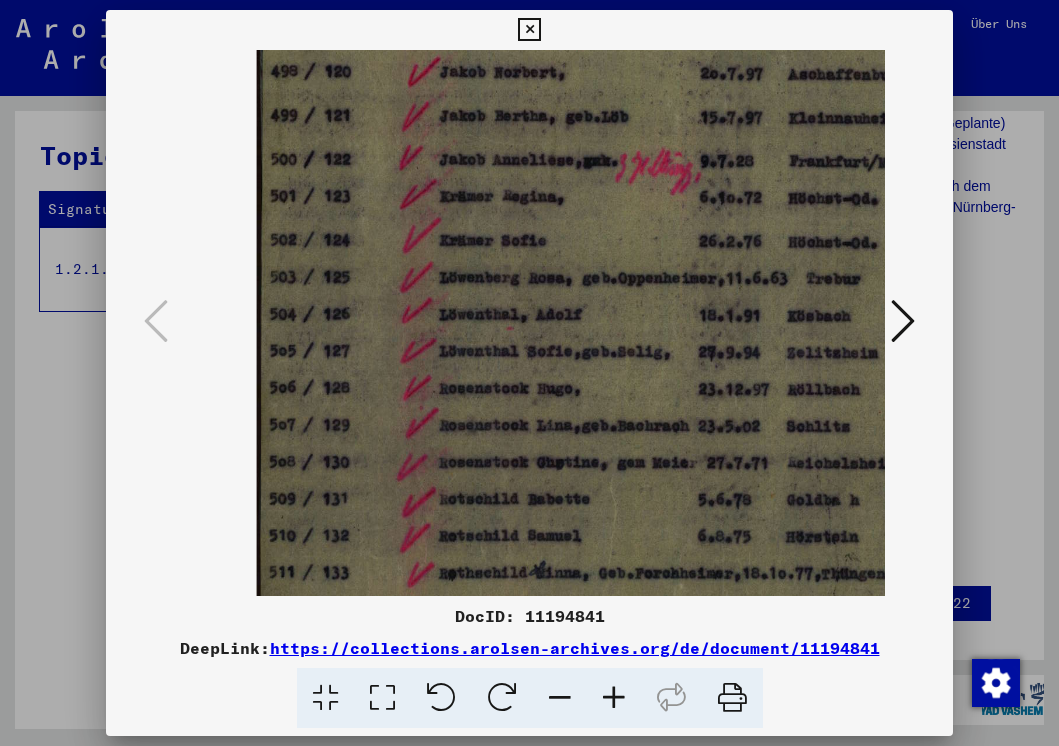click at bounding box center [614, 698] 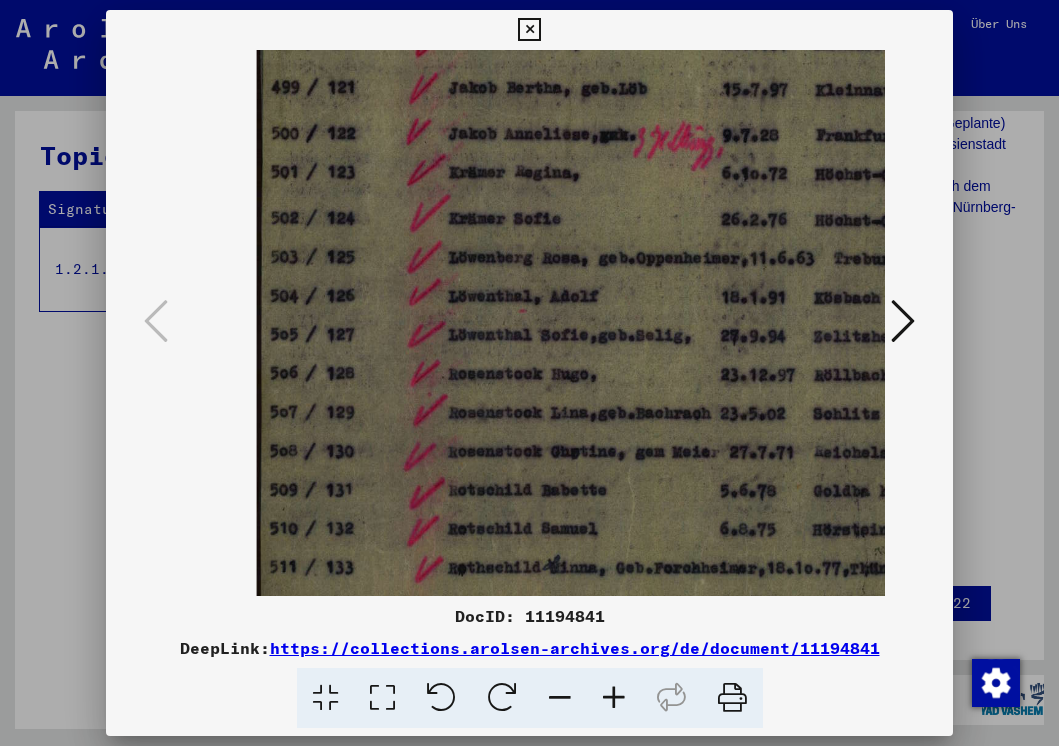 click at bounding box center [614, 698] 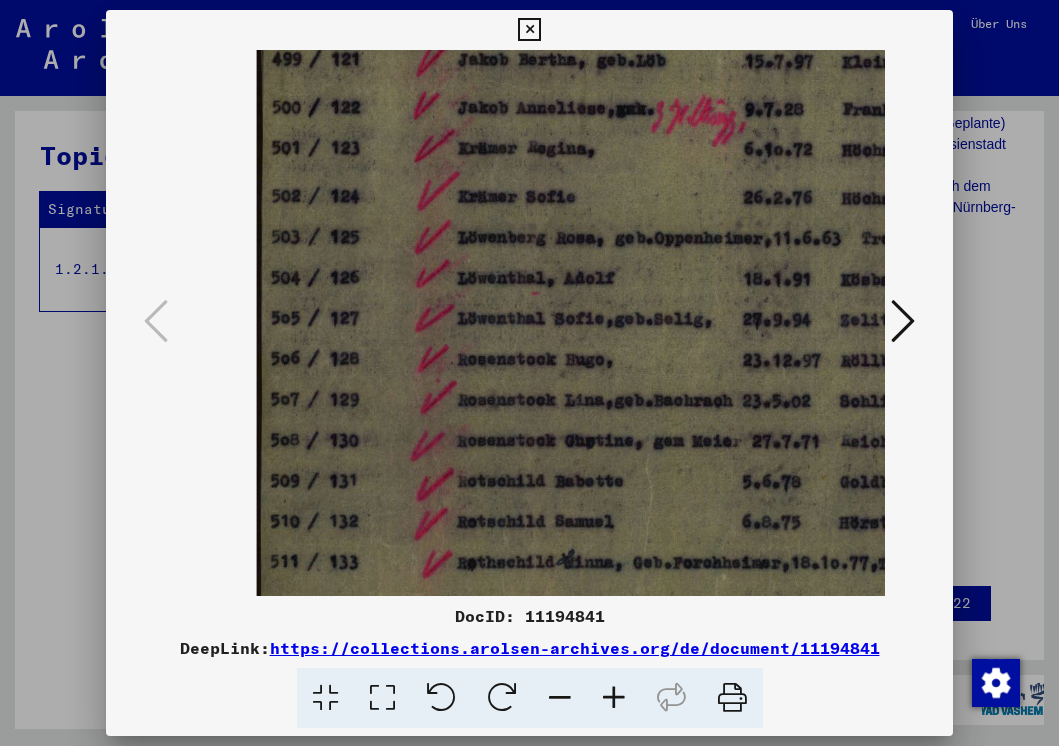click at bounding box center [614, 698] 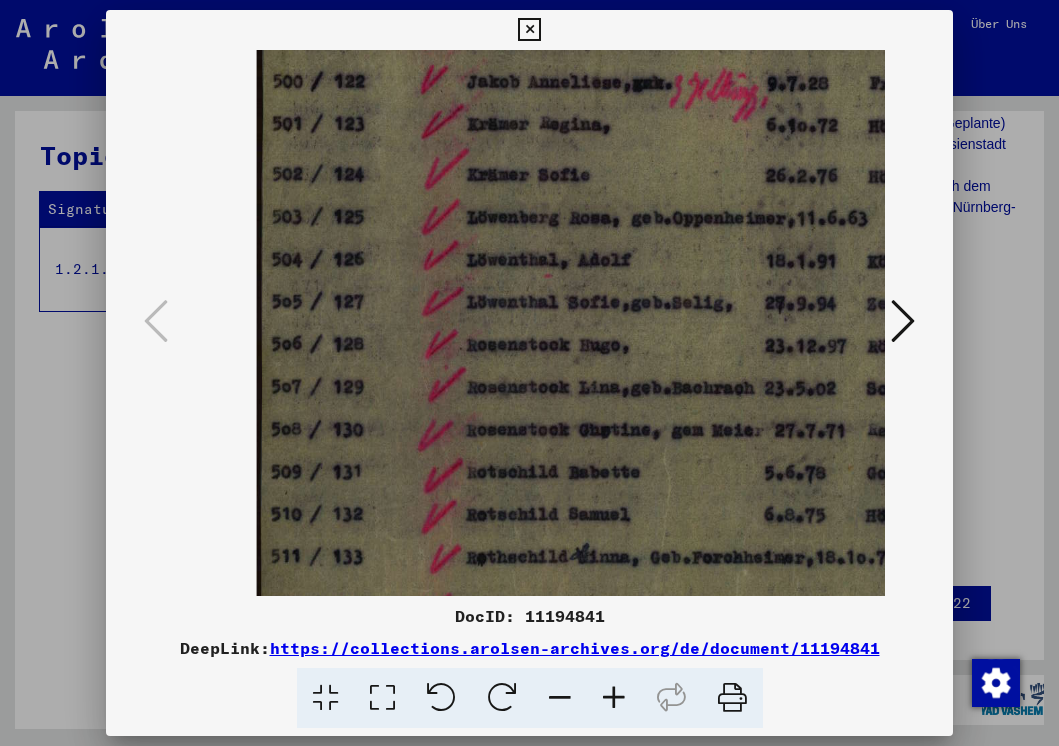 click at bounding box center [614, 698] 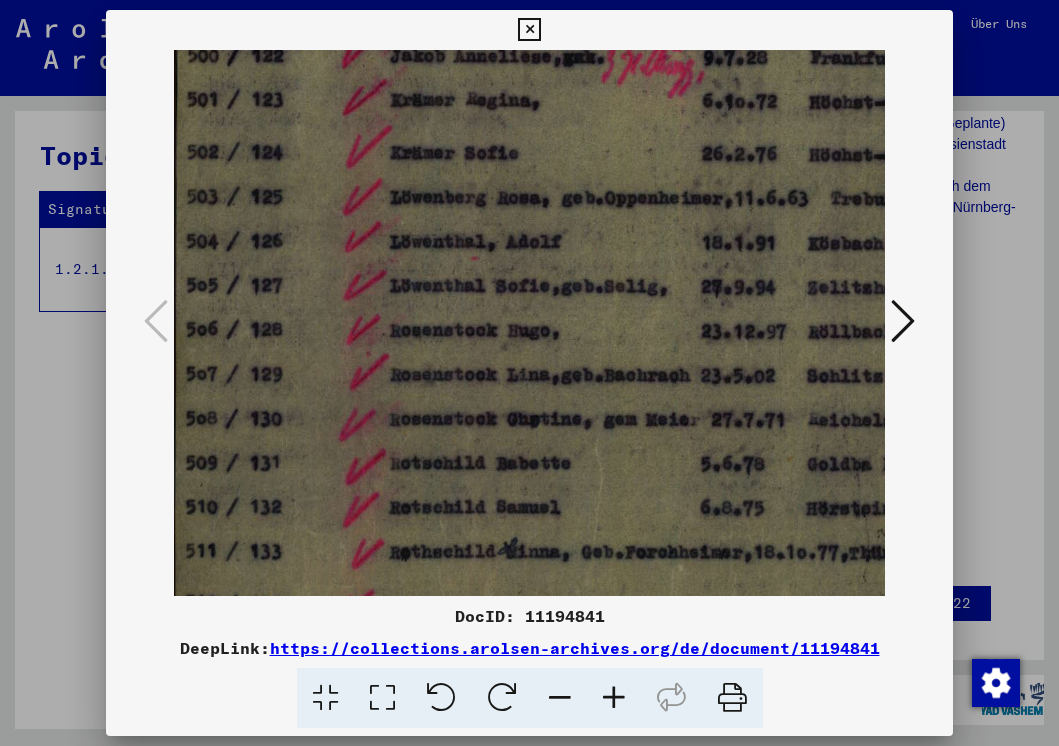 scroll, scrollTop: 0, scrollLeft: 89, axis: horizontal 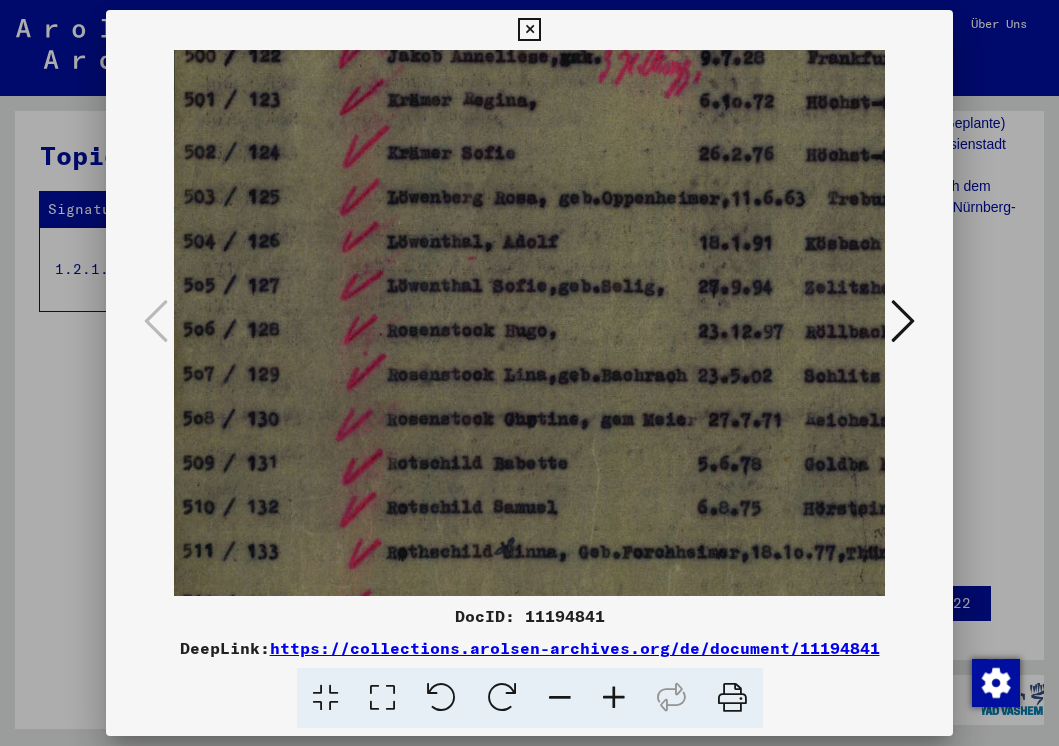 drag, startPoint x: 617, startPoint y: 351, endPoint x: 528, endPoint y: 408, distance: 105.68822 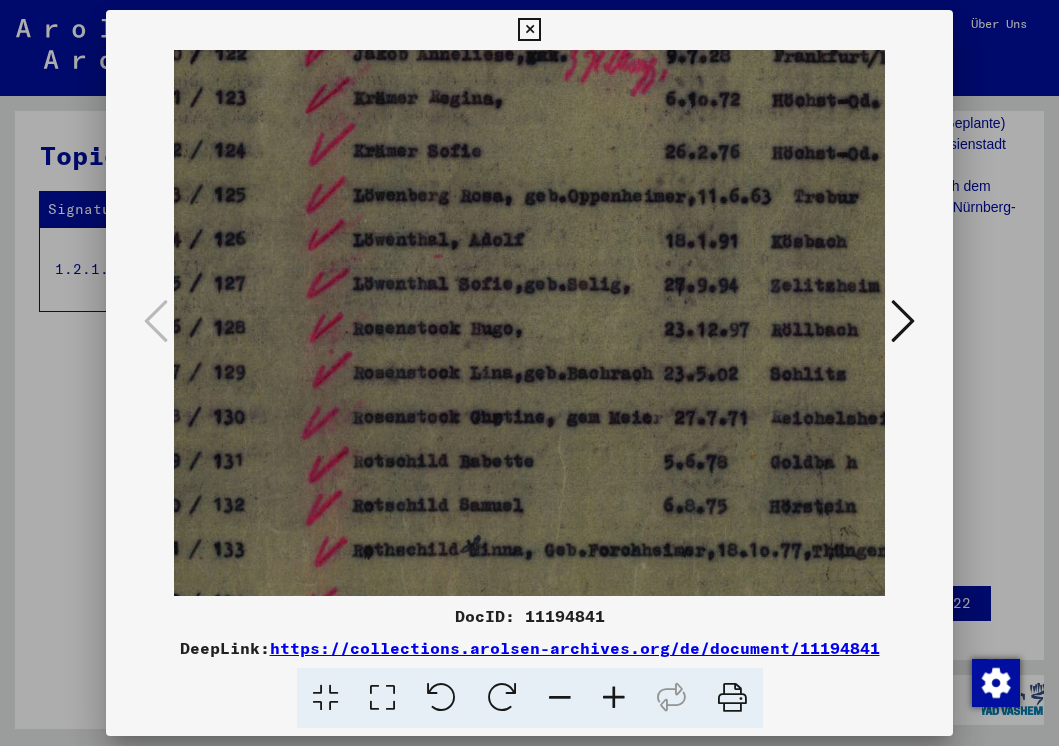 scroll, scrollTop: 2, scrollLeft: 124, axis: both 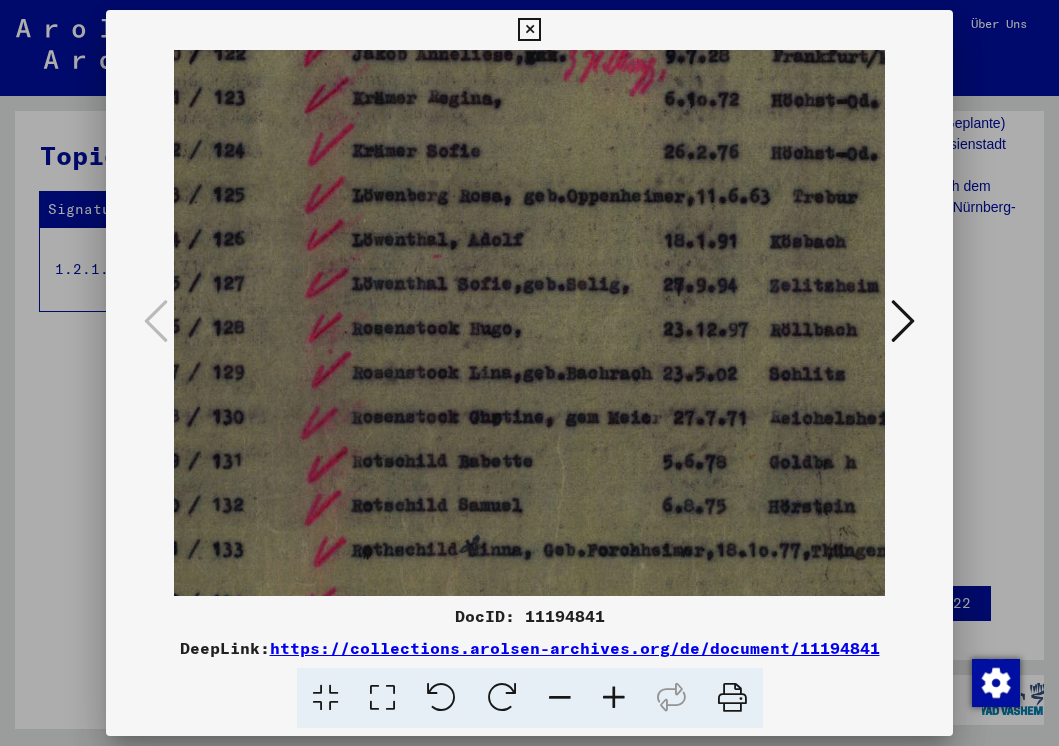 drag, startPoint x: 606, startPoint y: 398, endPoint x: 571, endPoint y: 396, distance: 35.057095 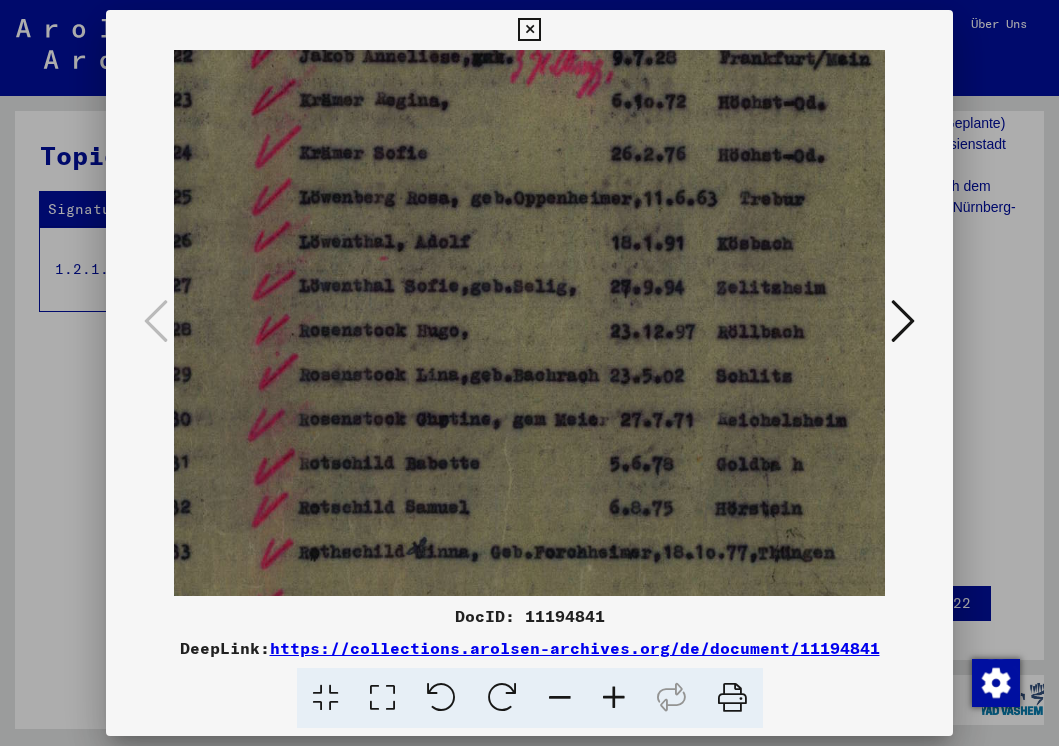 scroll, scrollTop: 0, scrollLeft: 188, axis: horizontal 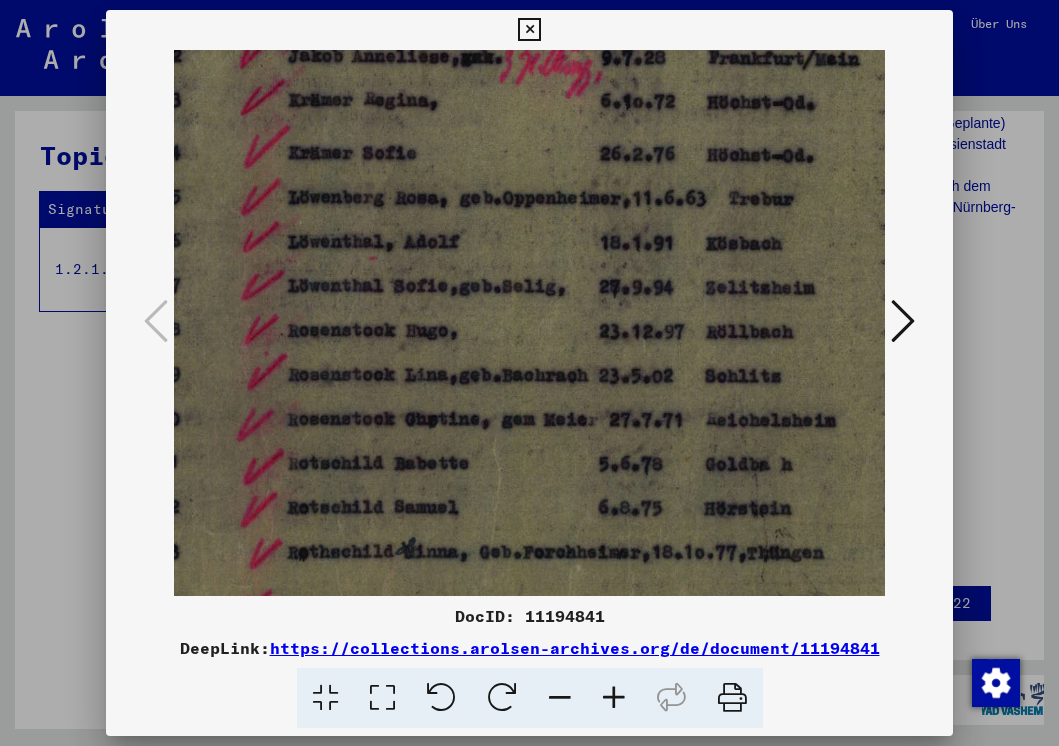 drag, startPoint x: 623, startPoint y: 399, endPoint x: 562, endPoint y: 400, distance: 61.008198 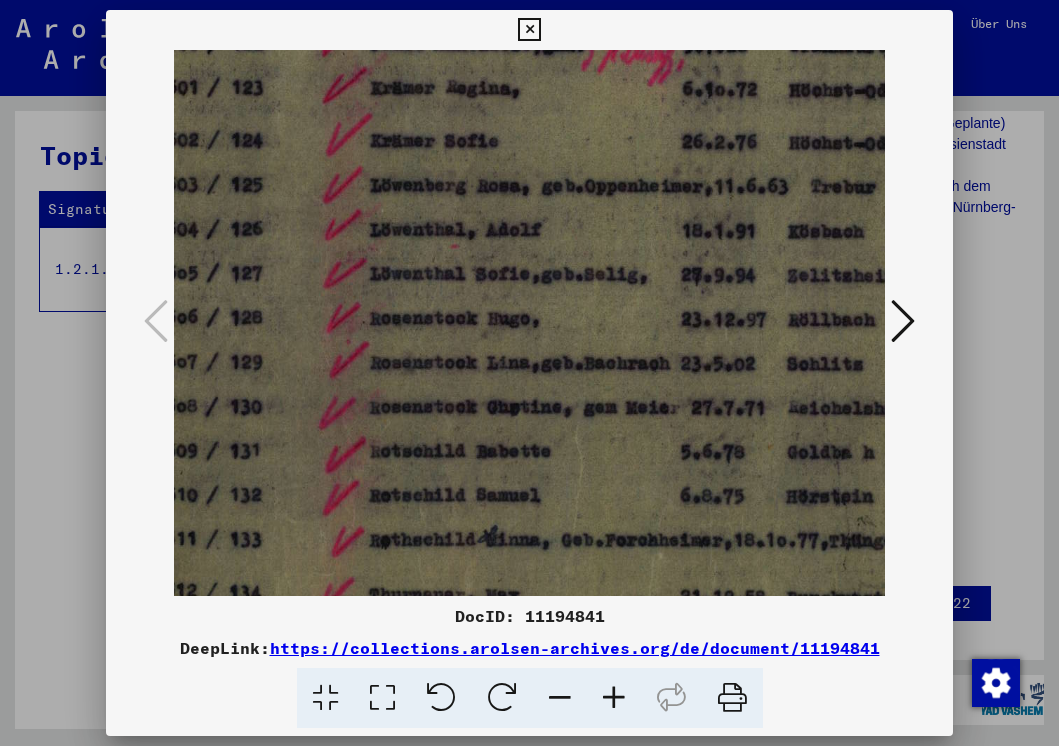 scroll, scrollTop: 13, scrollLeft: 106, axis: both 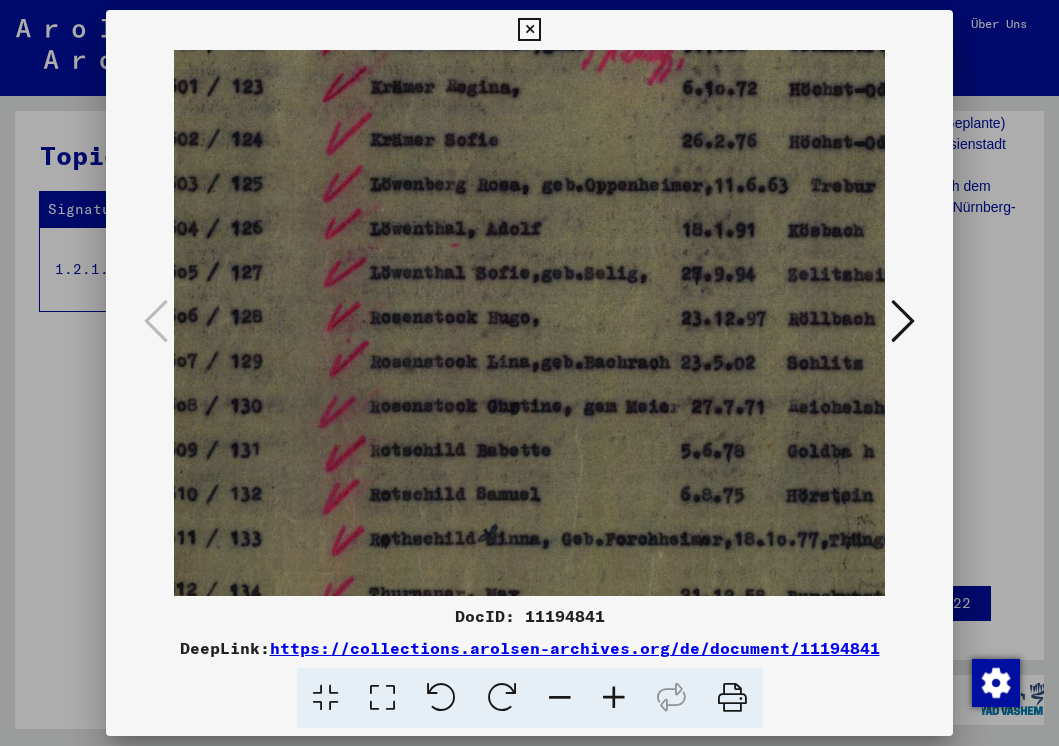 drag, startPoint x: 697, startPoint y: 396, endPoint x: 777, endPoint y: 385, distance: 80.75271 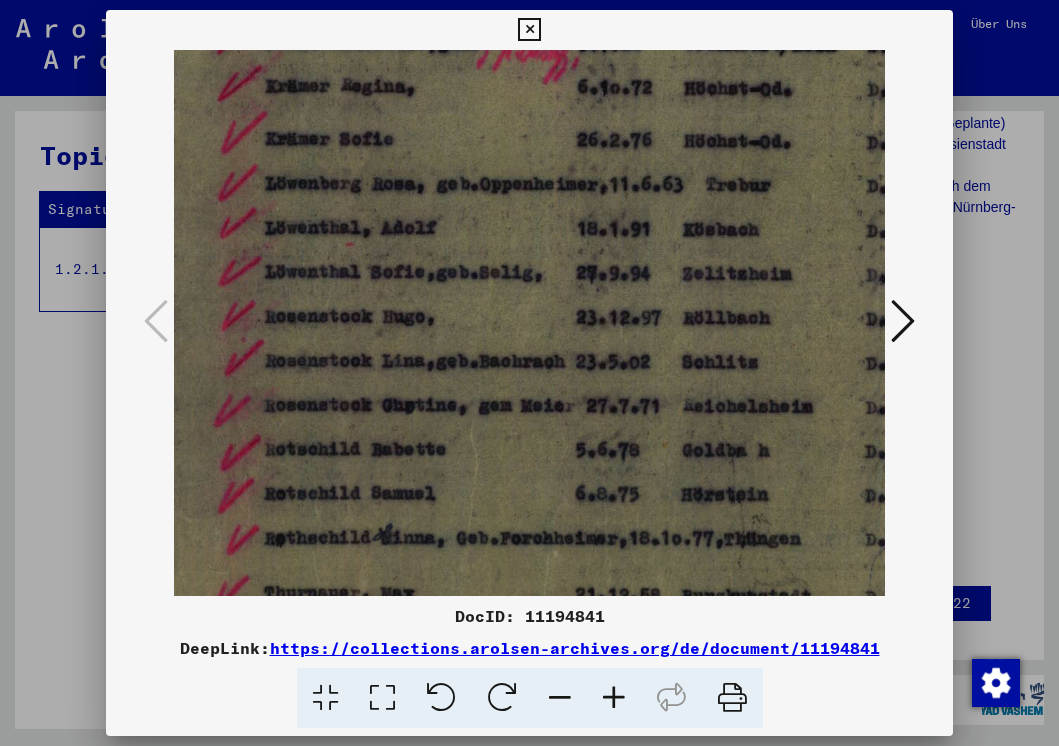 scroll, scrollTop: 14, scrollLeft: 210, axis: both 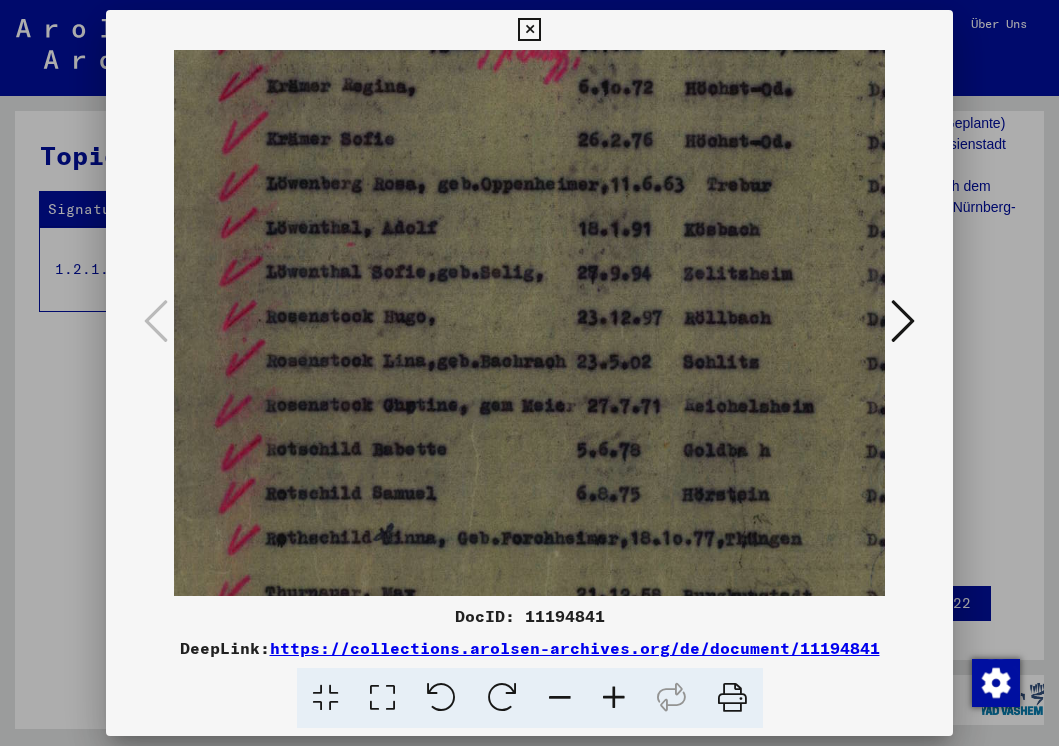 drag, startPoint x: 709, startPoint y: 347, endPoint x: 605, endPoint y: 350, distance: 104.04326 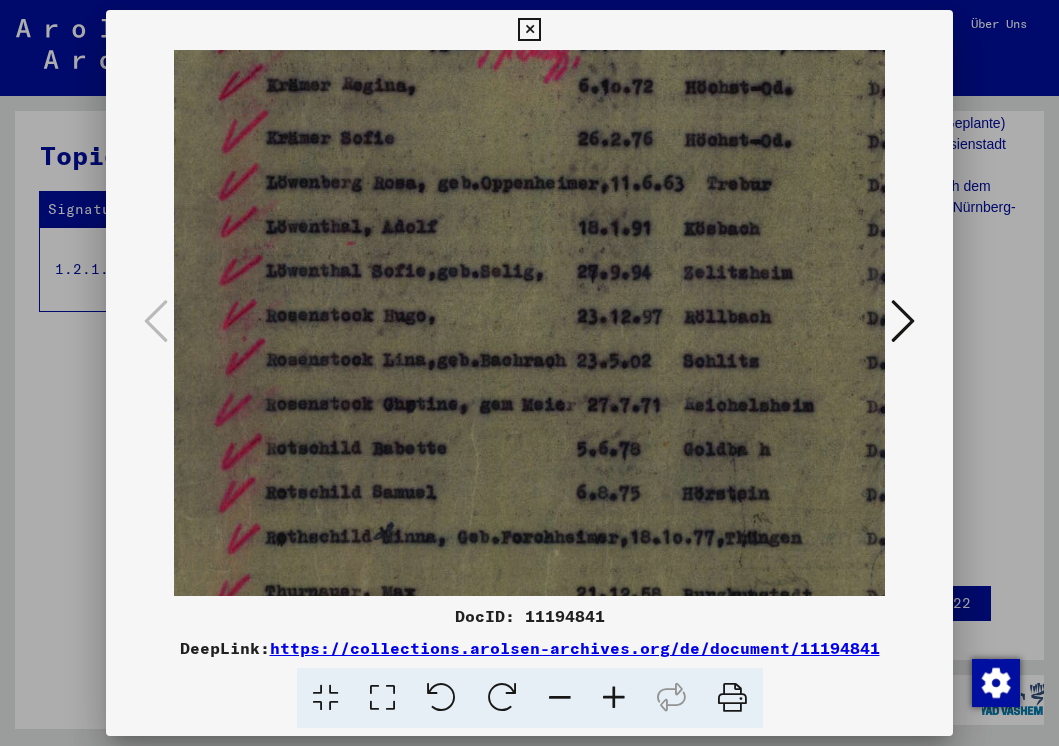 click at bounding box center (614, 698) 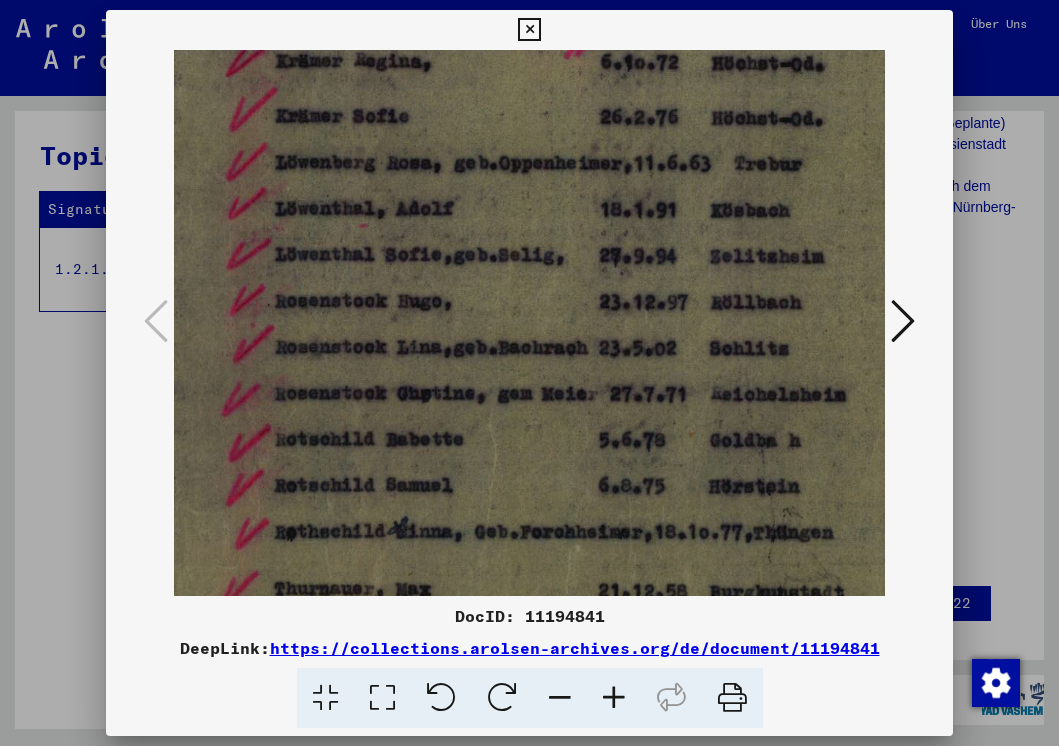 click at bounding box center (614, 698) 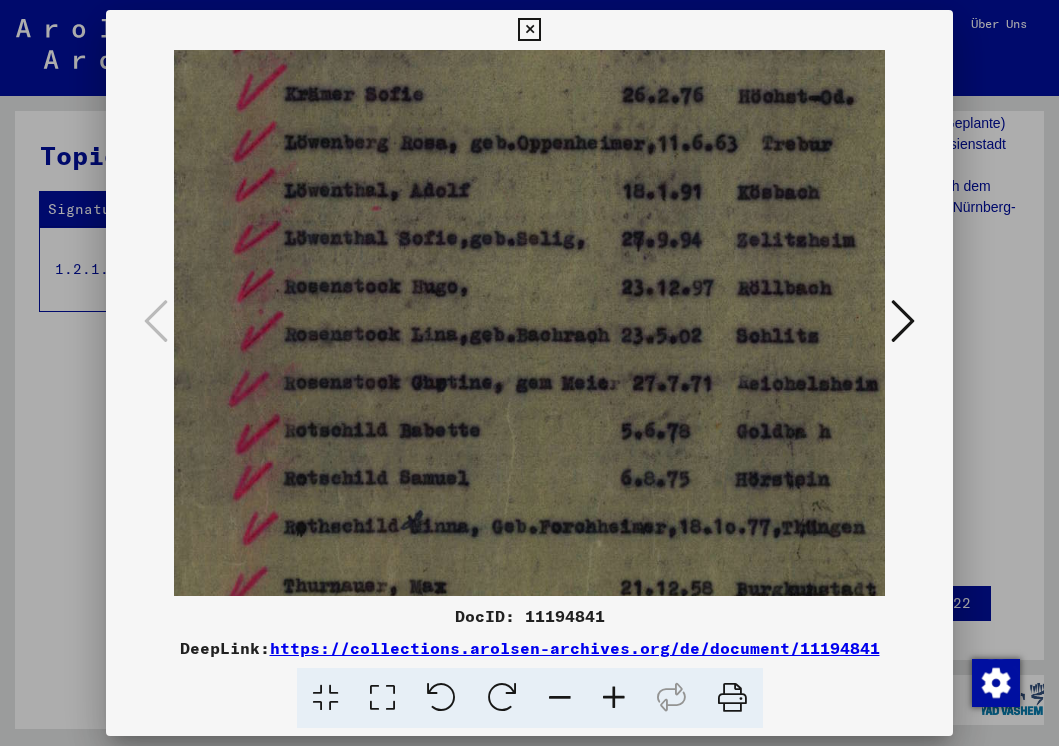 click at bounding box center [614, 698] 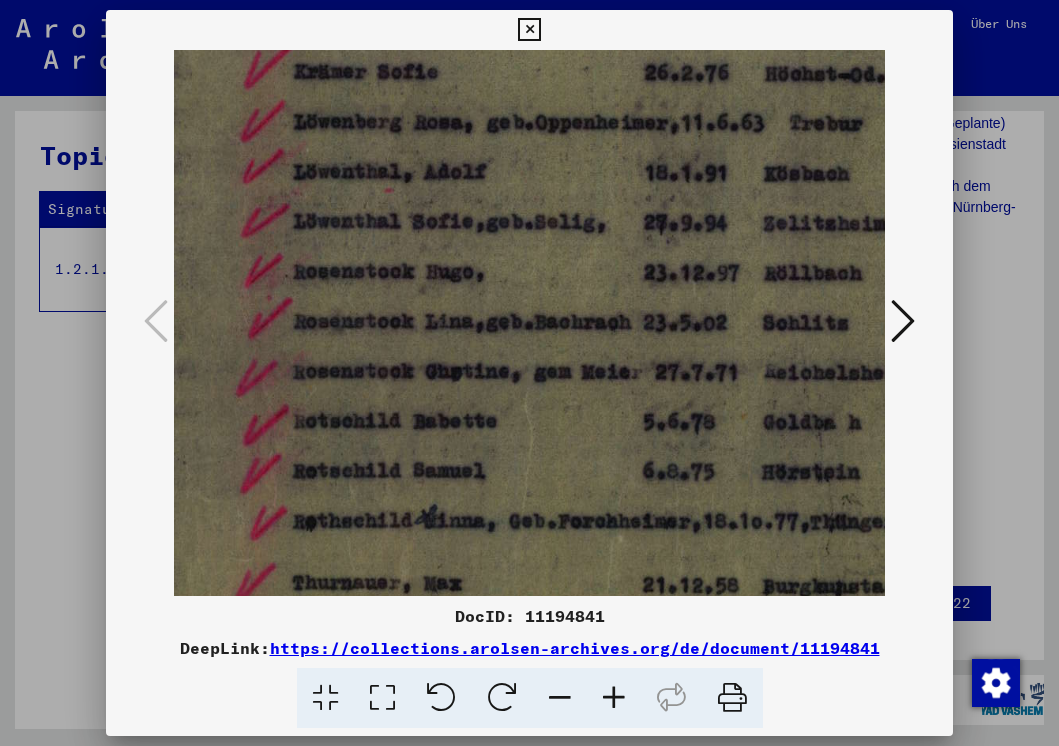 click at bounding box center (614, 698) 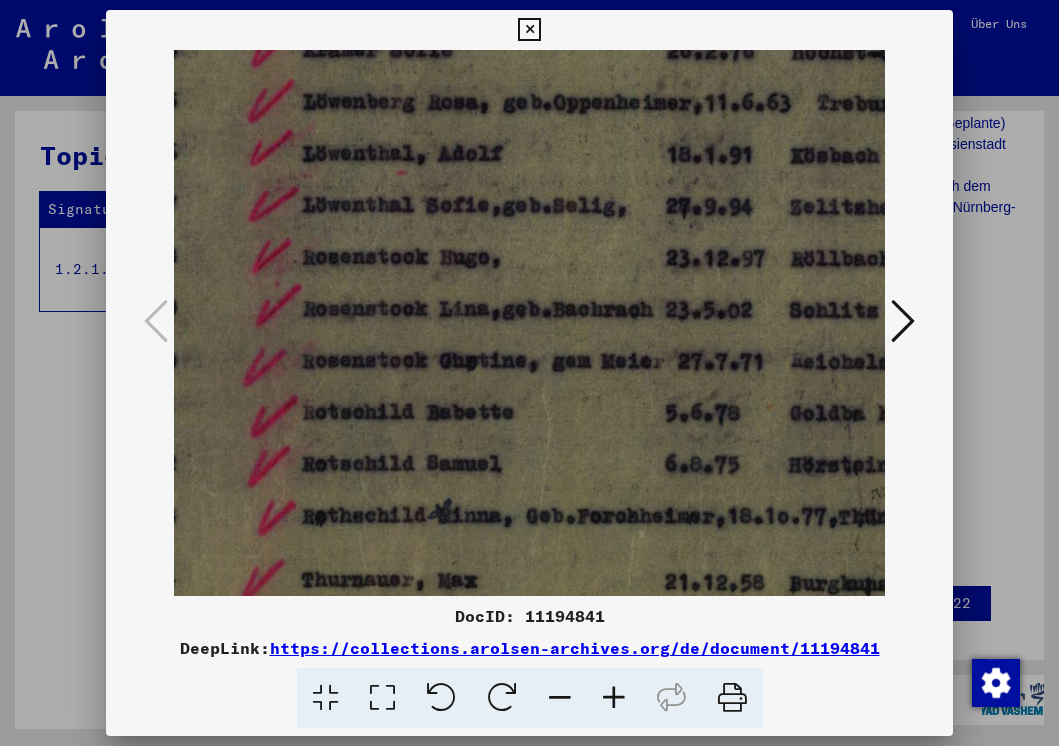 click at bounding box center (614, 698) 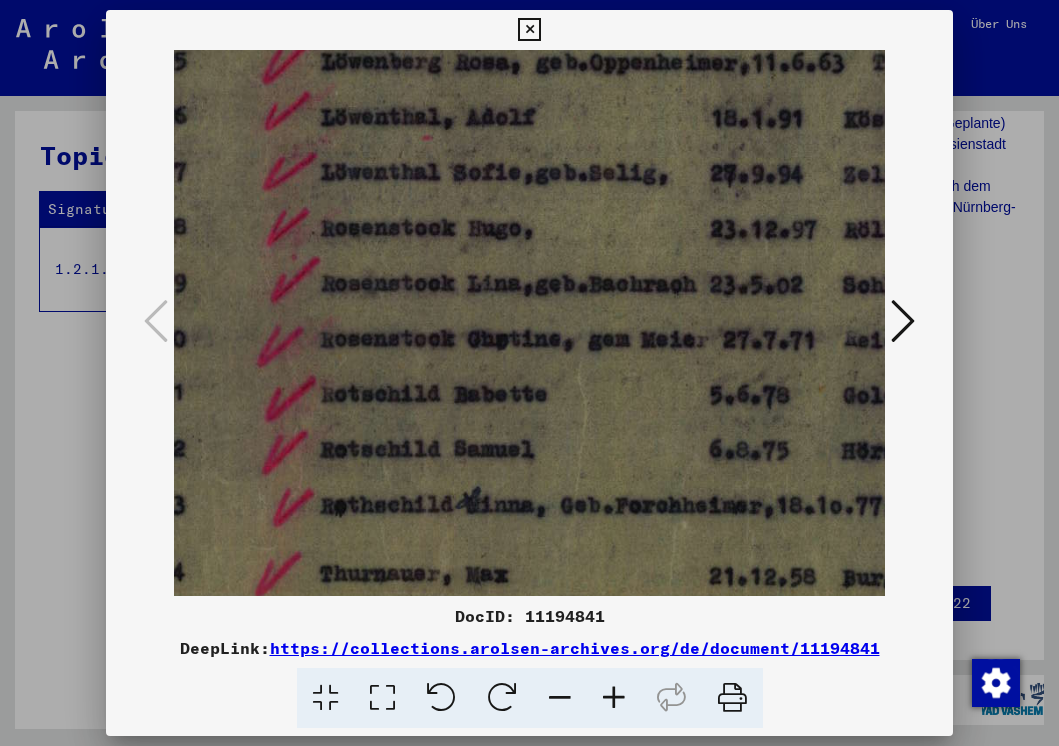 click at bounding box center [614, 698] 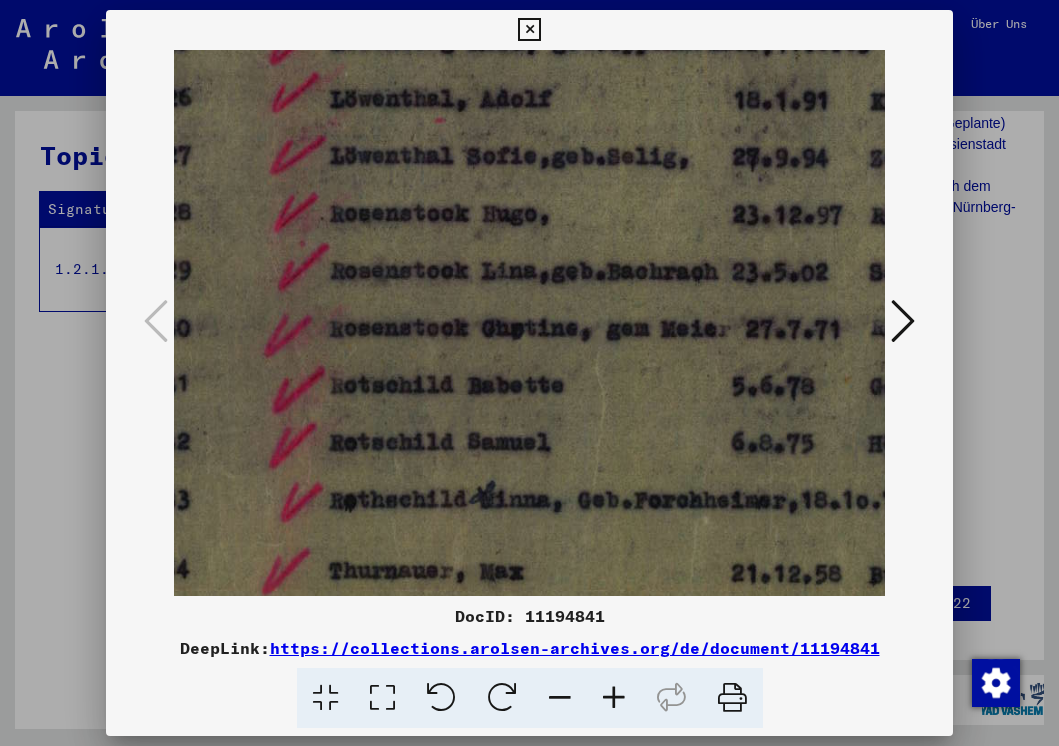click at bounding box center (614, 698) 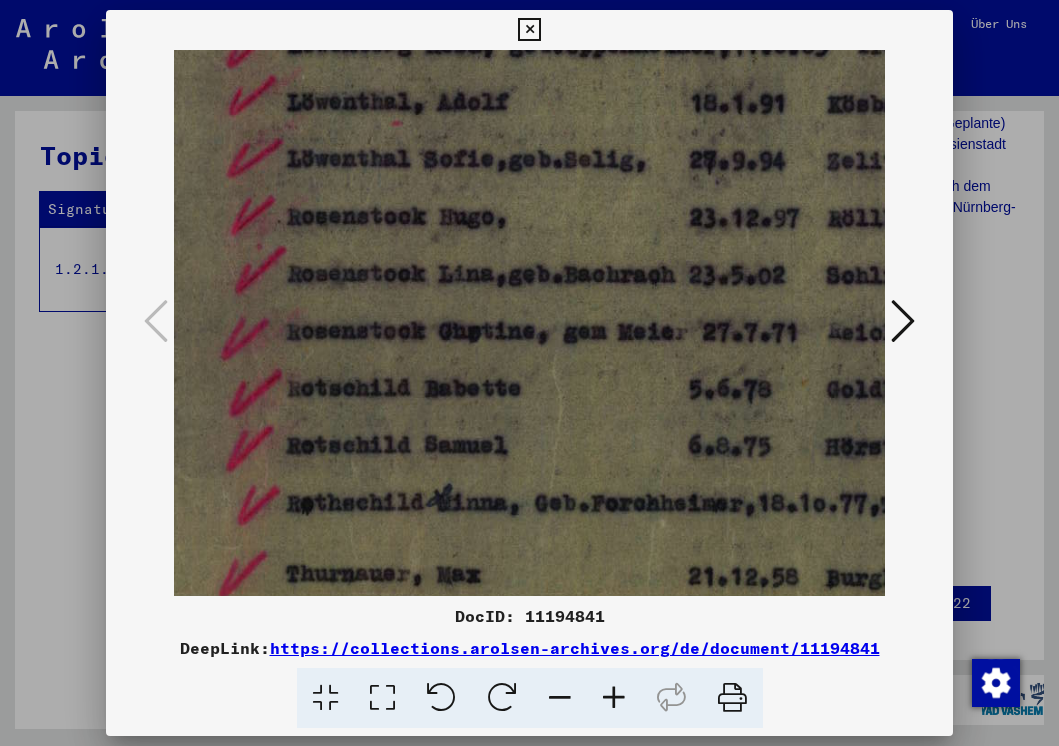 scroll, scrollTop: 12, scrollLeft: 258, axis: both 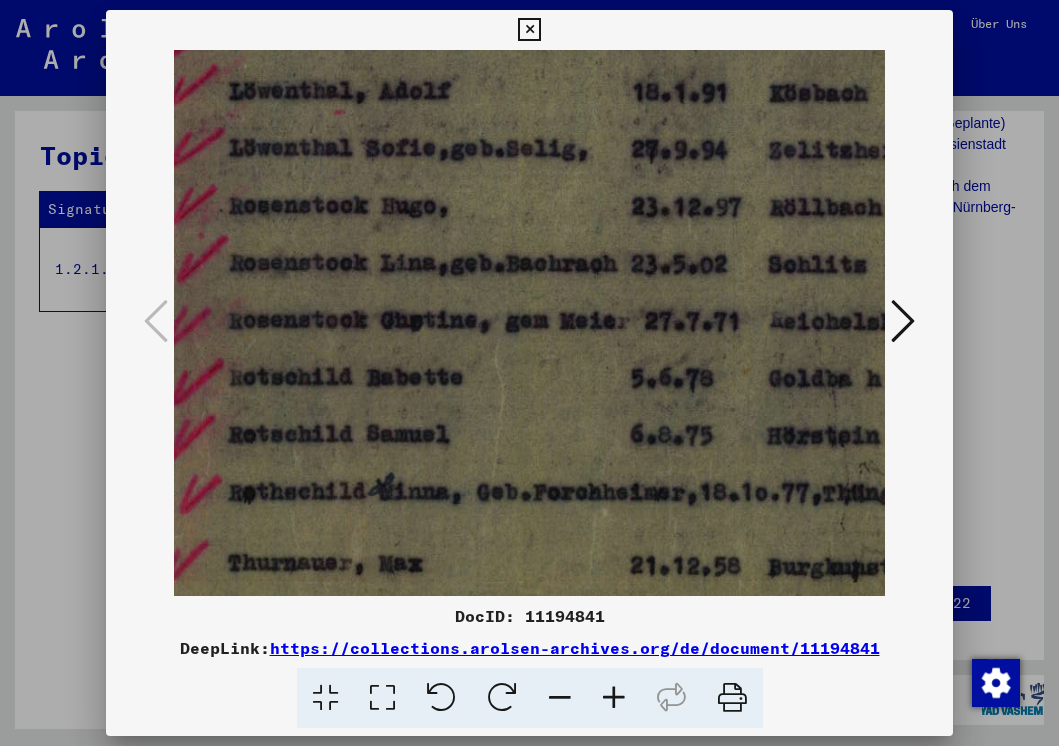 drag, startPoint x: 533, startPoint y: 396, endPoint x: 434, endPoint y: 385, distance: 99.60924 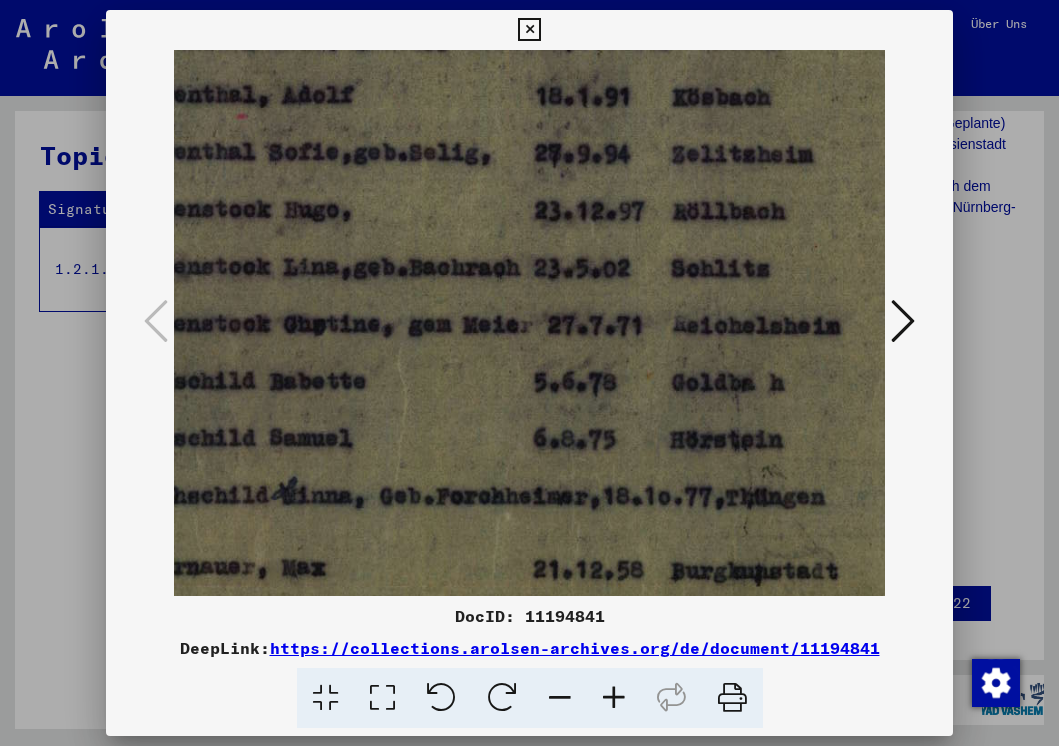 scroll, scrollTop: 19, scrollLeft: 409, axis: both 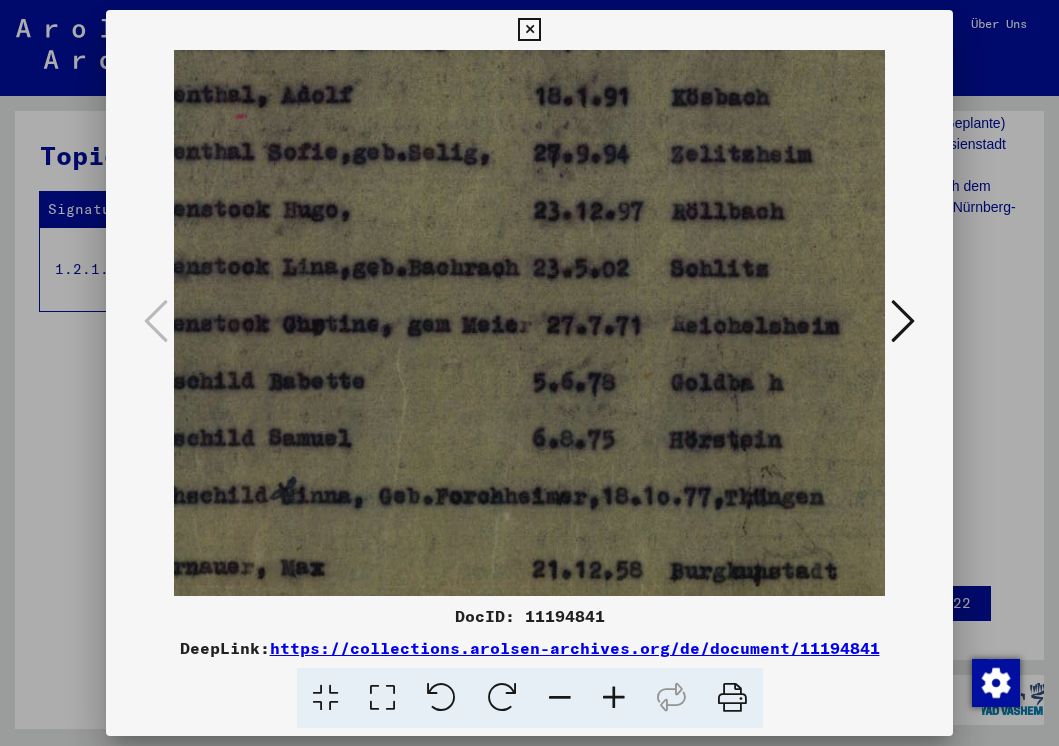 drag, startPoint x: 547, startPoint y: 360, endPoint x: 447, endPoint y: 366, distance: 100.17984 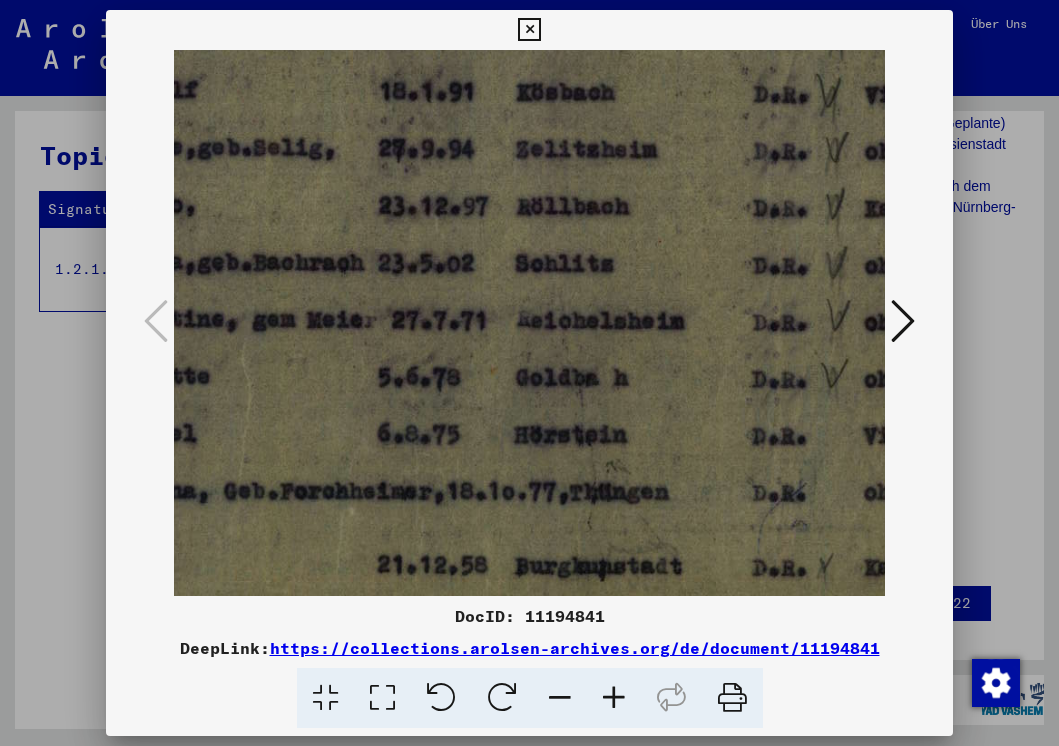 drag, startPoint x: 651, startPoint y: 380, endPoint x: 489, endPoint y: 371, distance: 162.2498 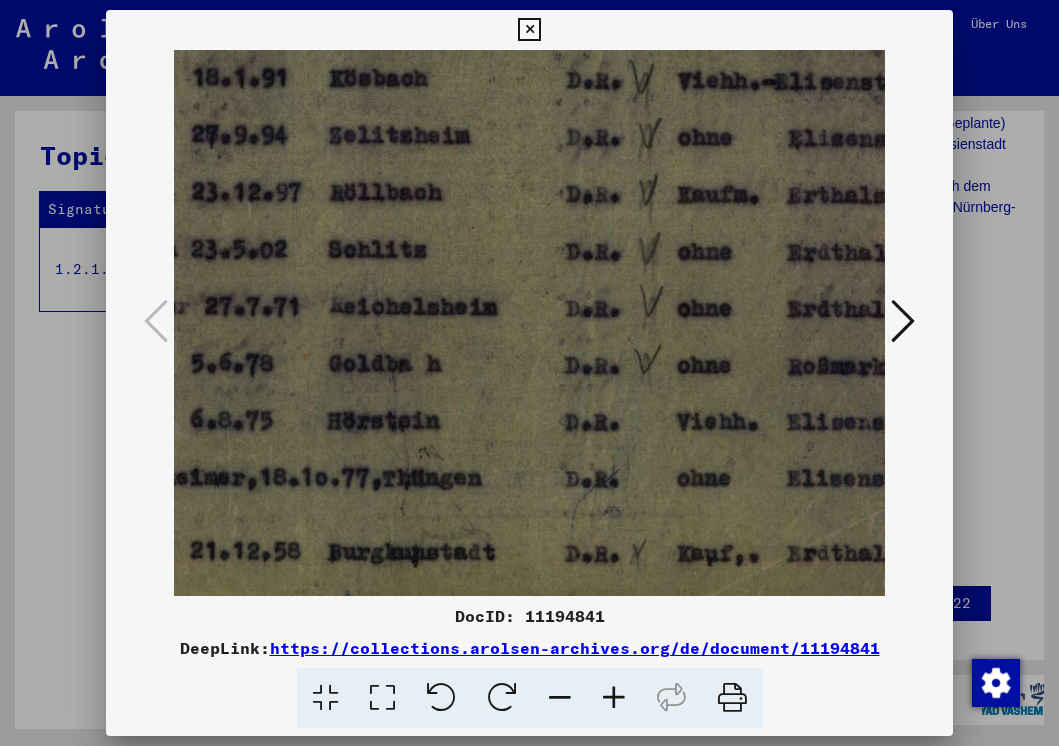 scroll, scrollTop: 38, scrollLeft: 754, axis: both 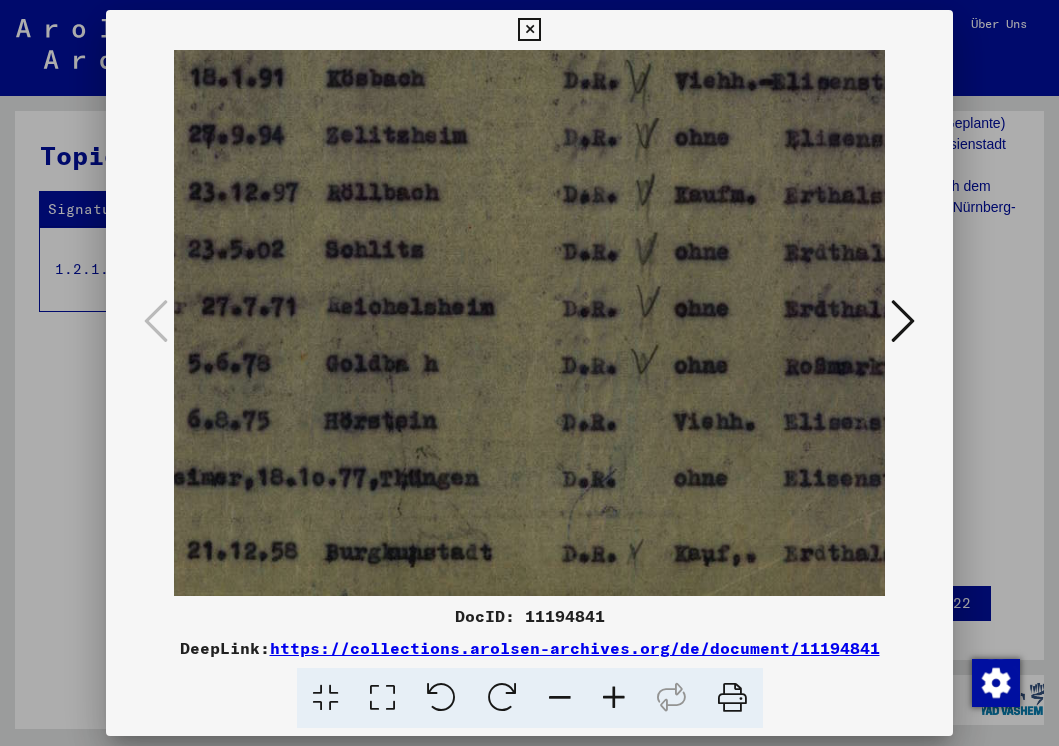 drag, startPoint x: 645, startPoint y: 344, endPoint x: 463, endPoint y: 334, distance: 182.27452 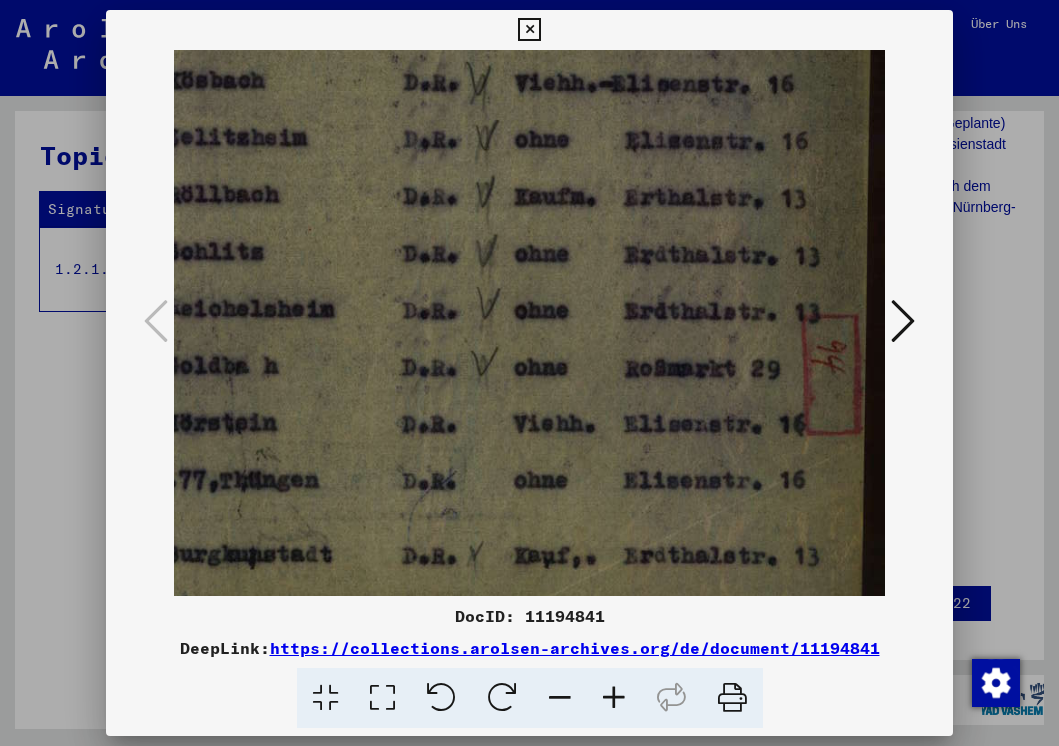 scroll, scrollTop: 35, scrollLeft: 914, axis: both 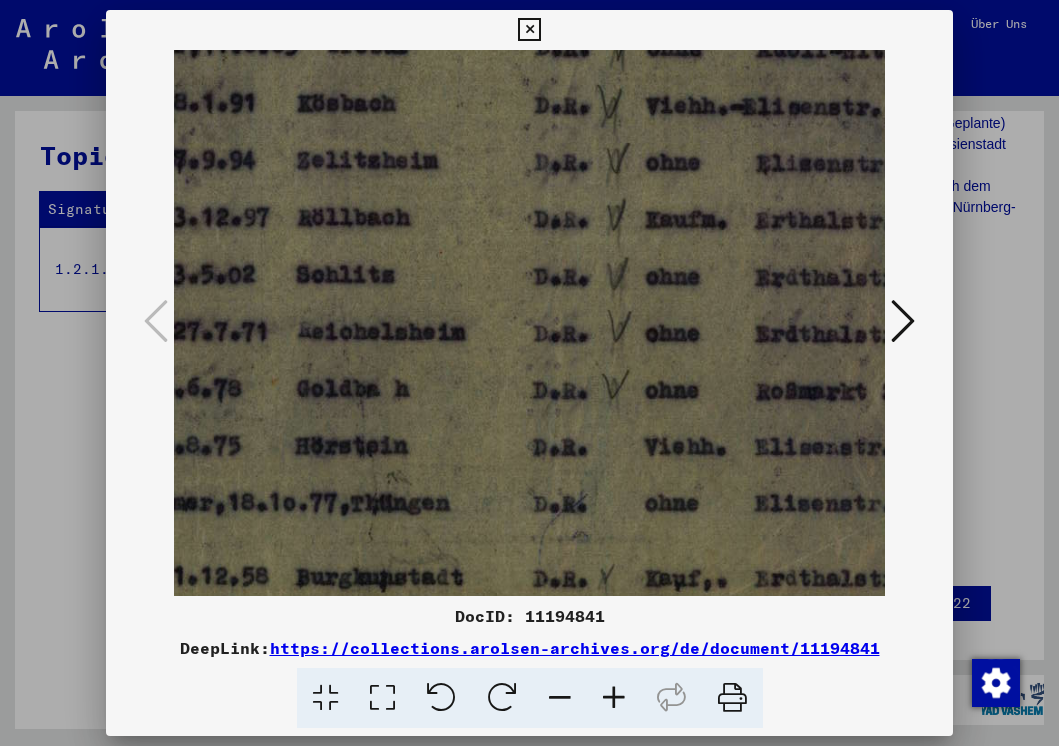 drag, startPoint x: 676, startPoint y: 327, endPoint x: 636, endPoint y: 346, distance: 44.28318 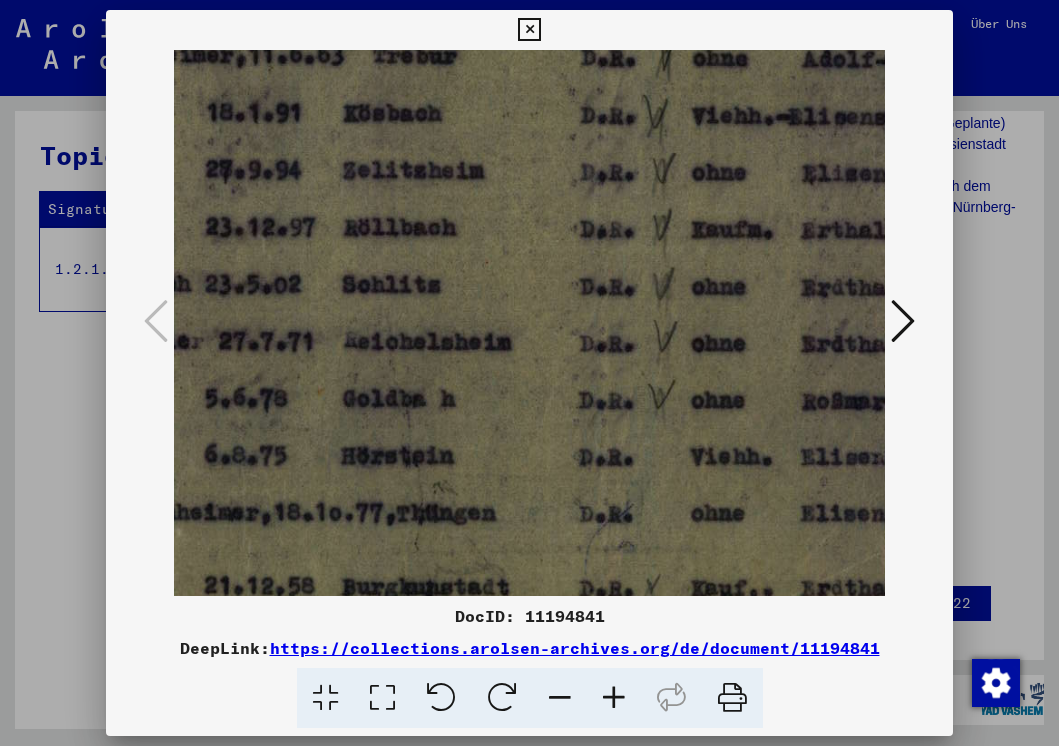 scroll, scrollTop: 0, scrollLeft: 698, axis: horizontal 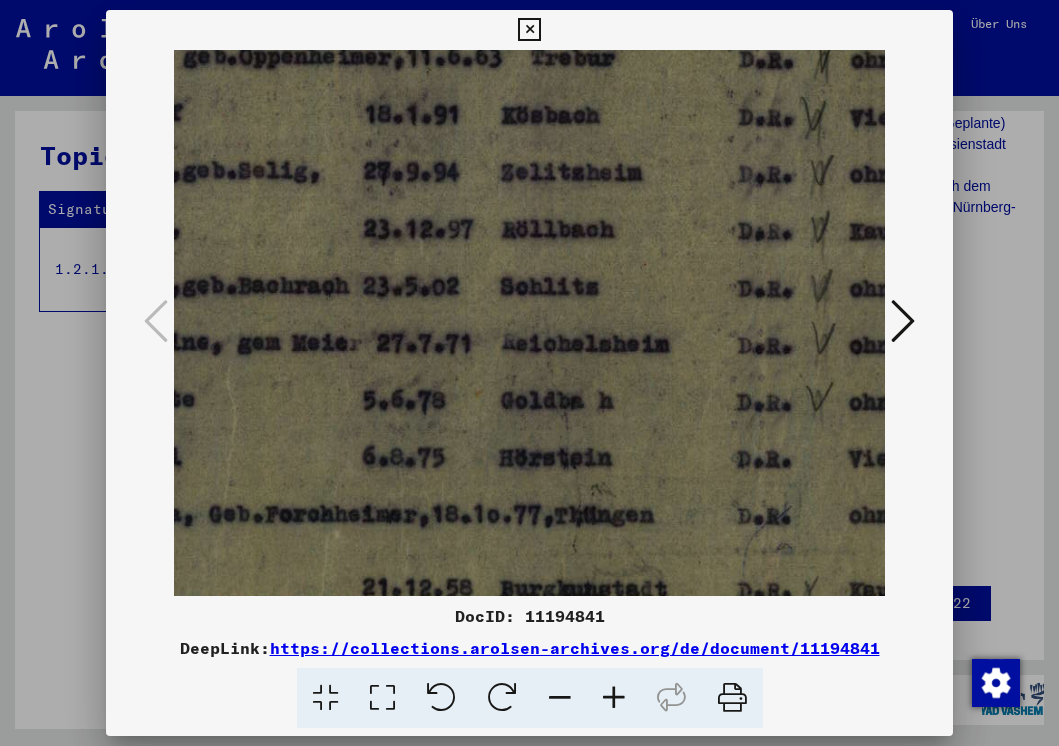 drag, startPoint x: 489, startPoint y: 339, endPoint x: 719, endPoint y: 348, distance: 230.17603 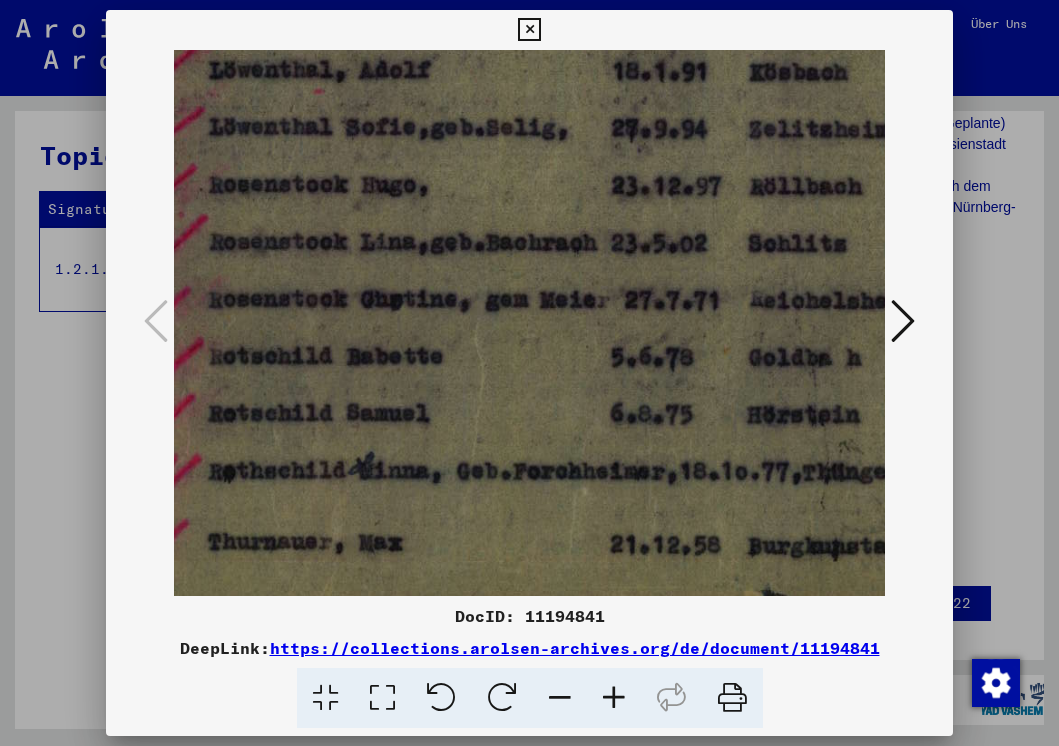 drag, startPoint x: 485, startPoint y: 391, endPoint x: 710, endPoint y: 362, distance: 226.86119 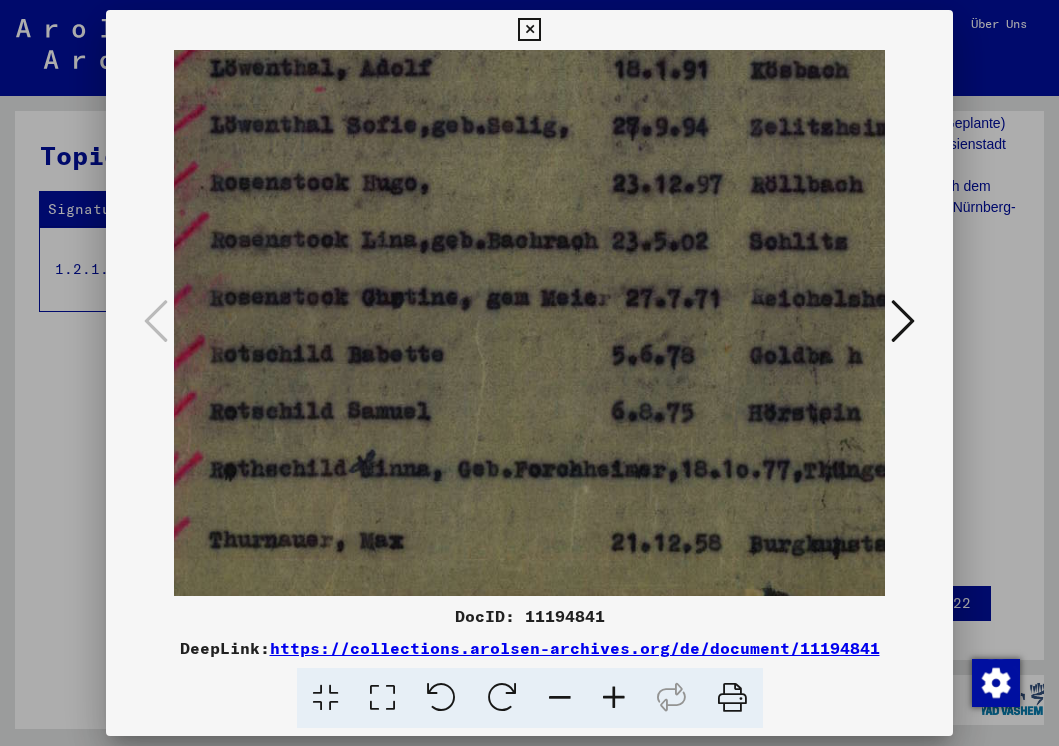 click at bounding box center [614, 698] 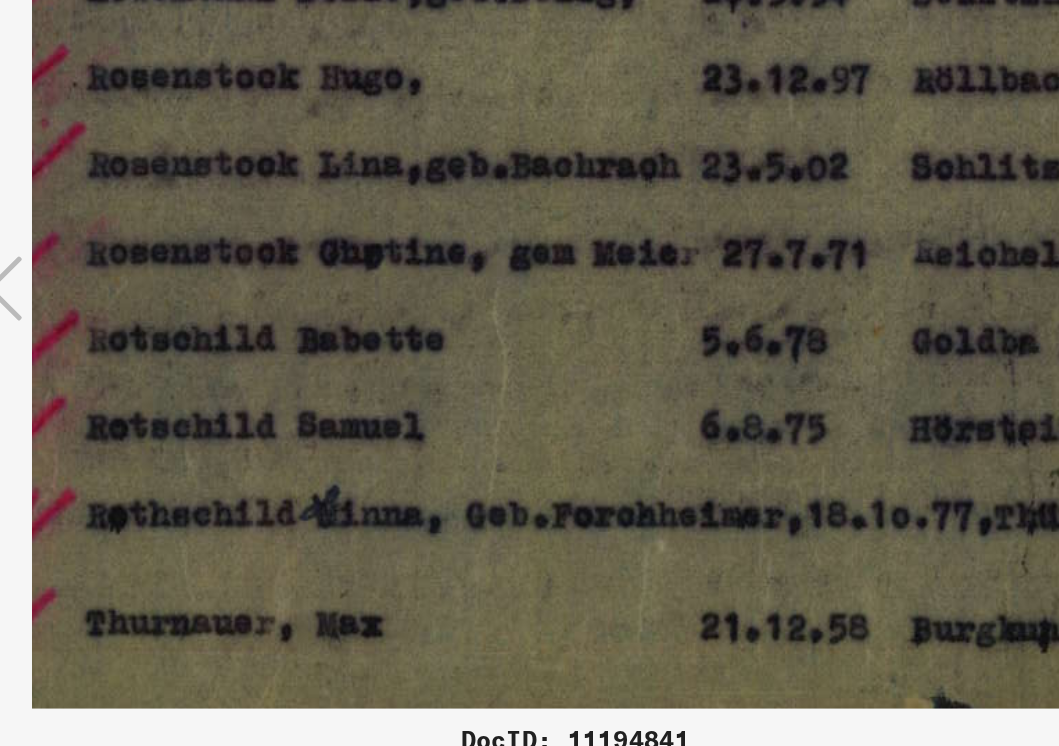 click at bounding box center [700, 11] 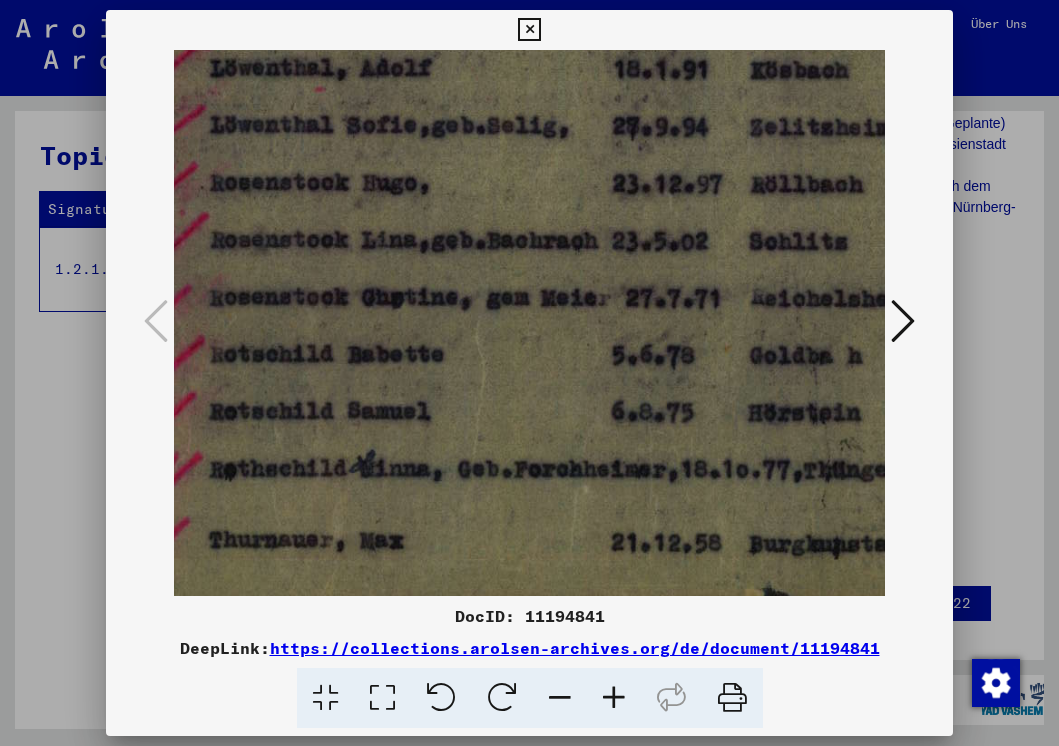 click on "https://collections.arolsen-archives.org/de/document/11194841" at bounding box center [575, 648] 